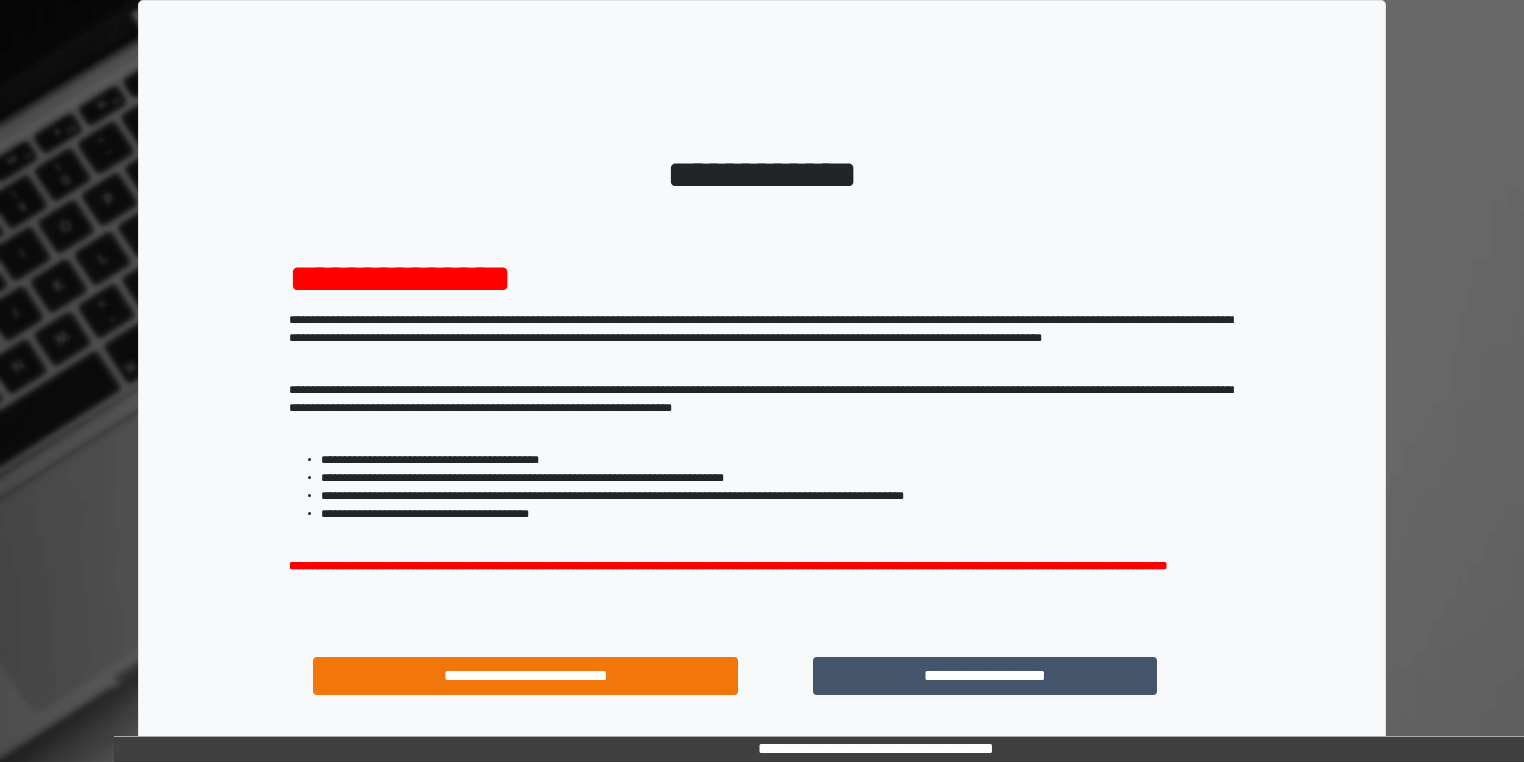 scroll, scrollTop: 0, scrollLeft: 0, axis: both 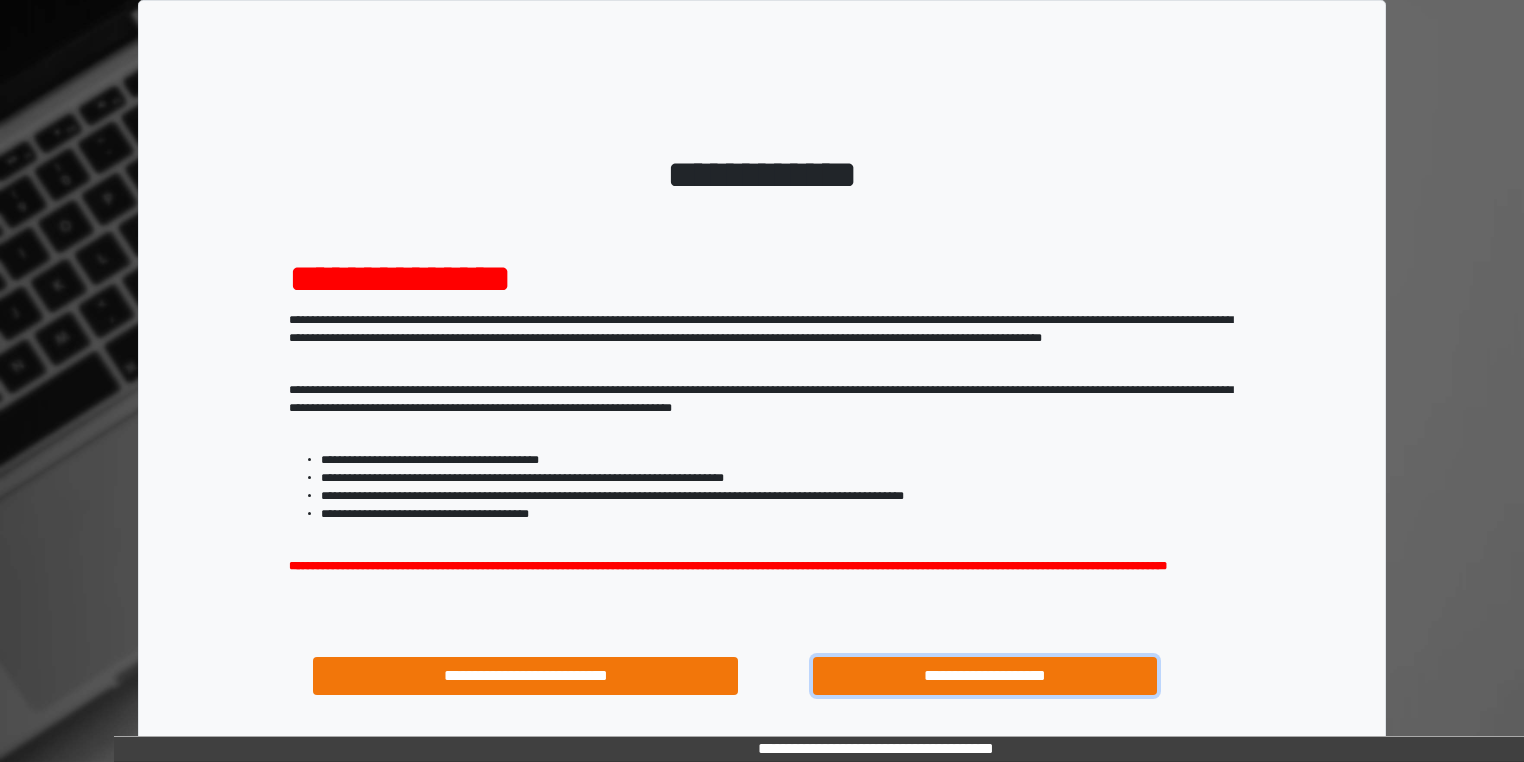 click on "**********" at bounding box center (985, 676) 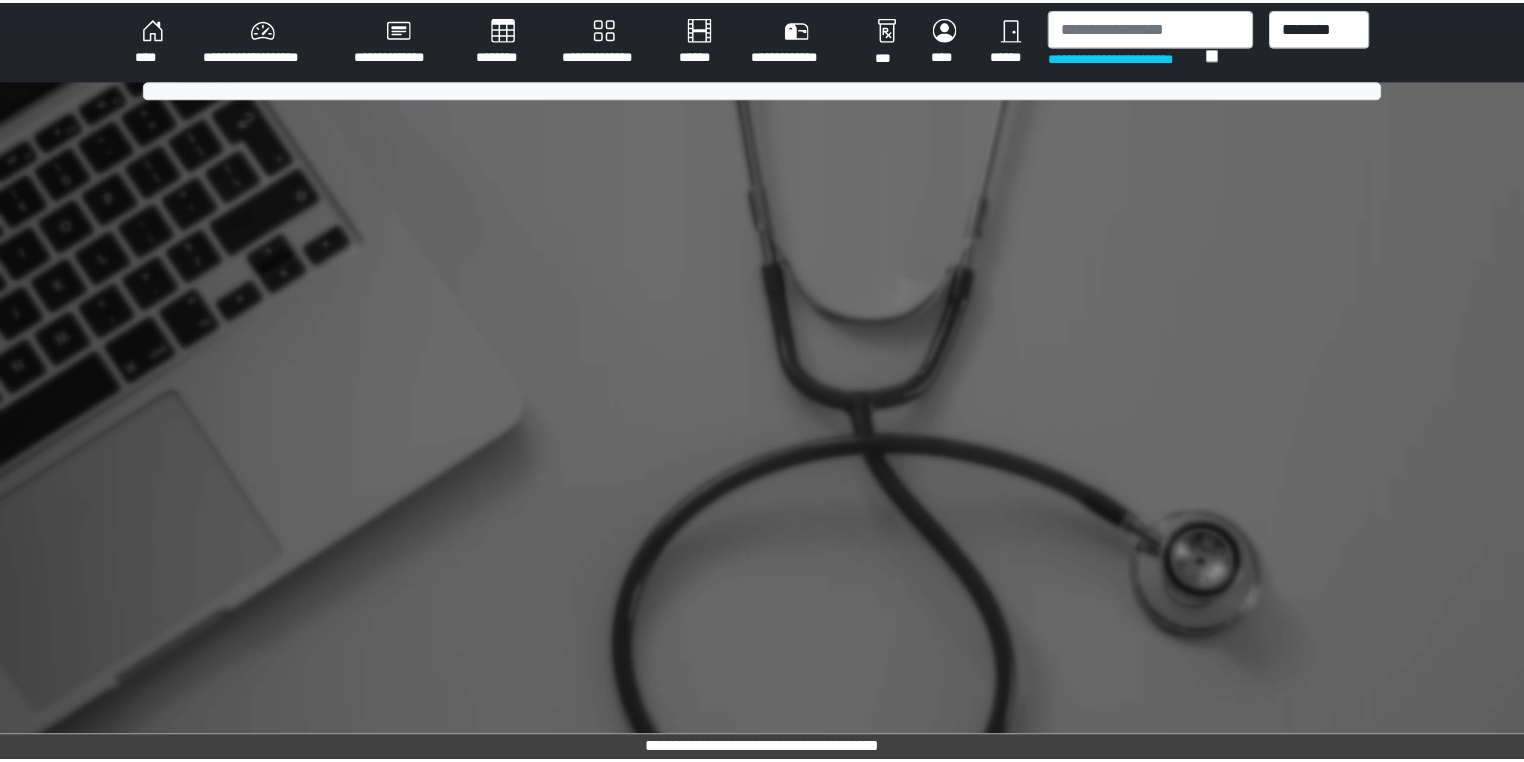 scroll, scrollTop: 0, scrollLeft: 0, axis: both 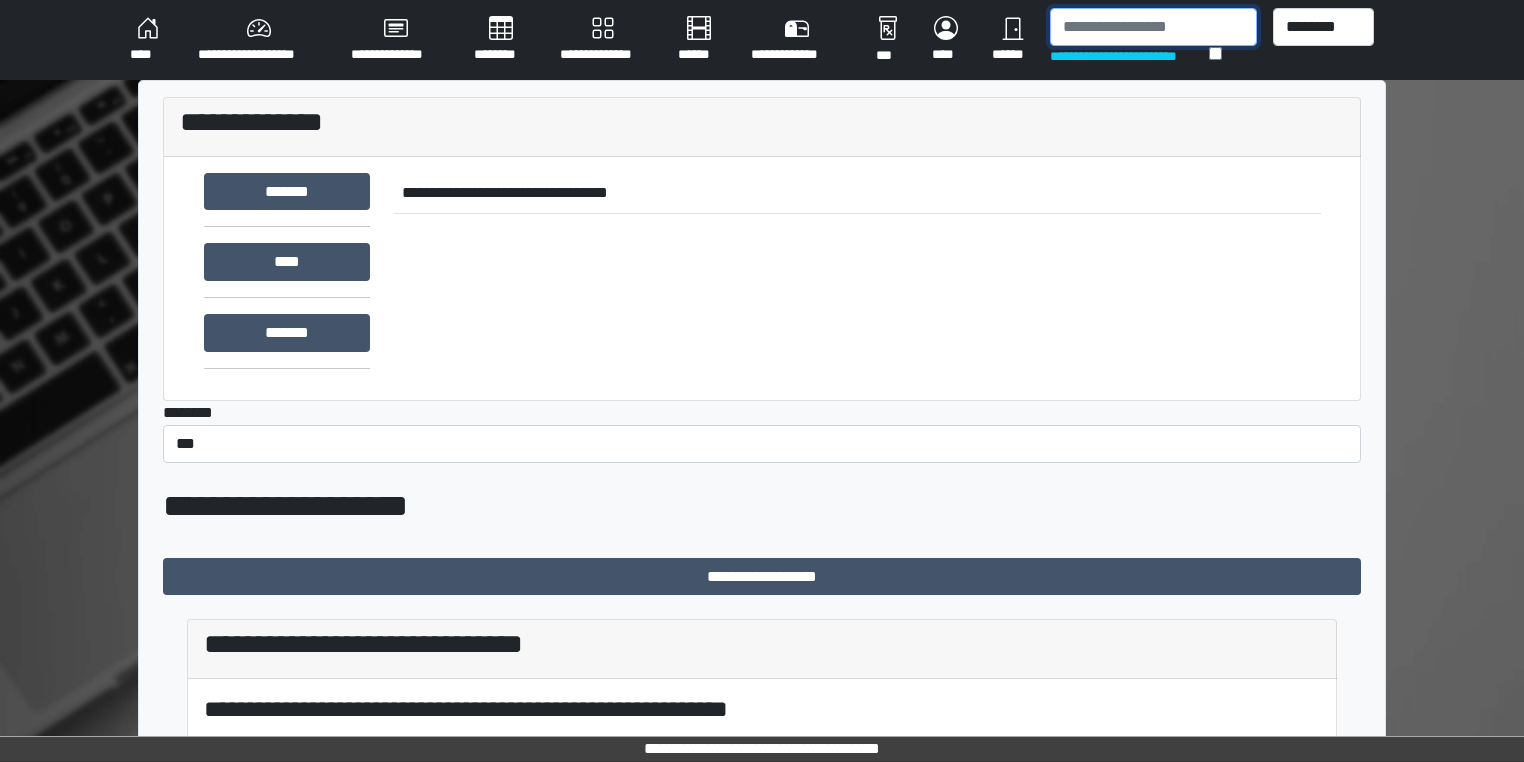 click at bounding box center [1153, 27] 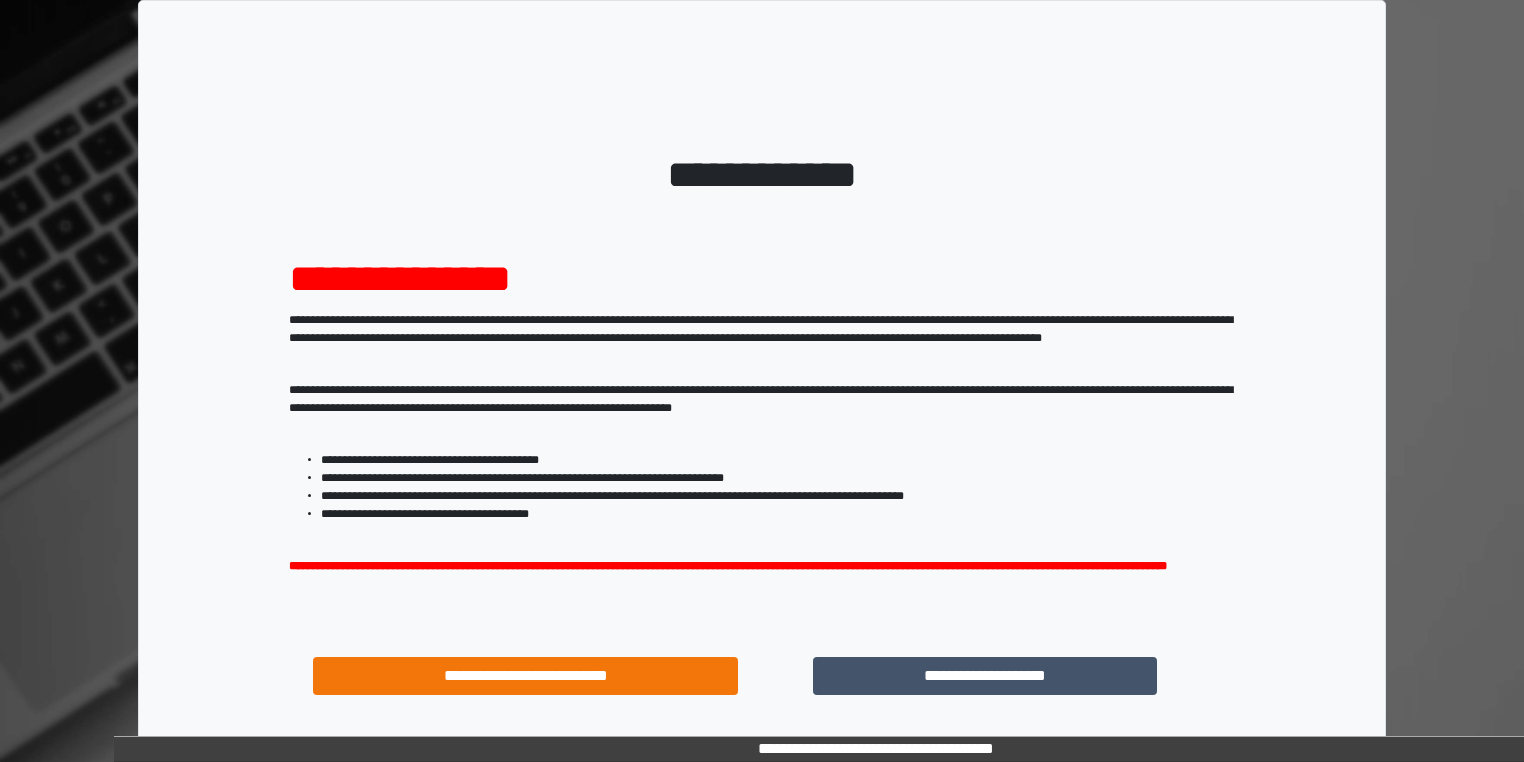 scroll, scrollTop: 0, scrollLeft: 0, axis: both 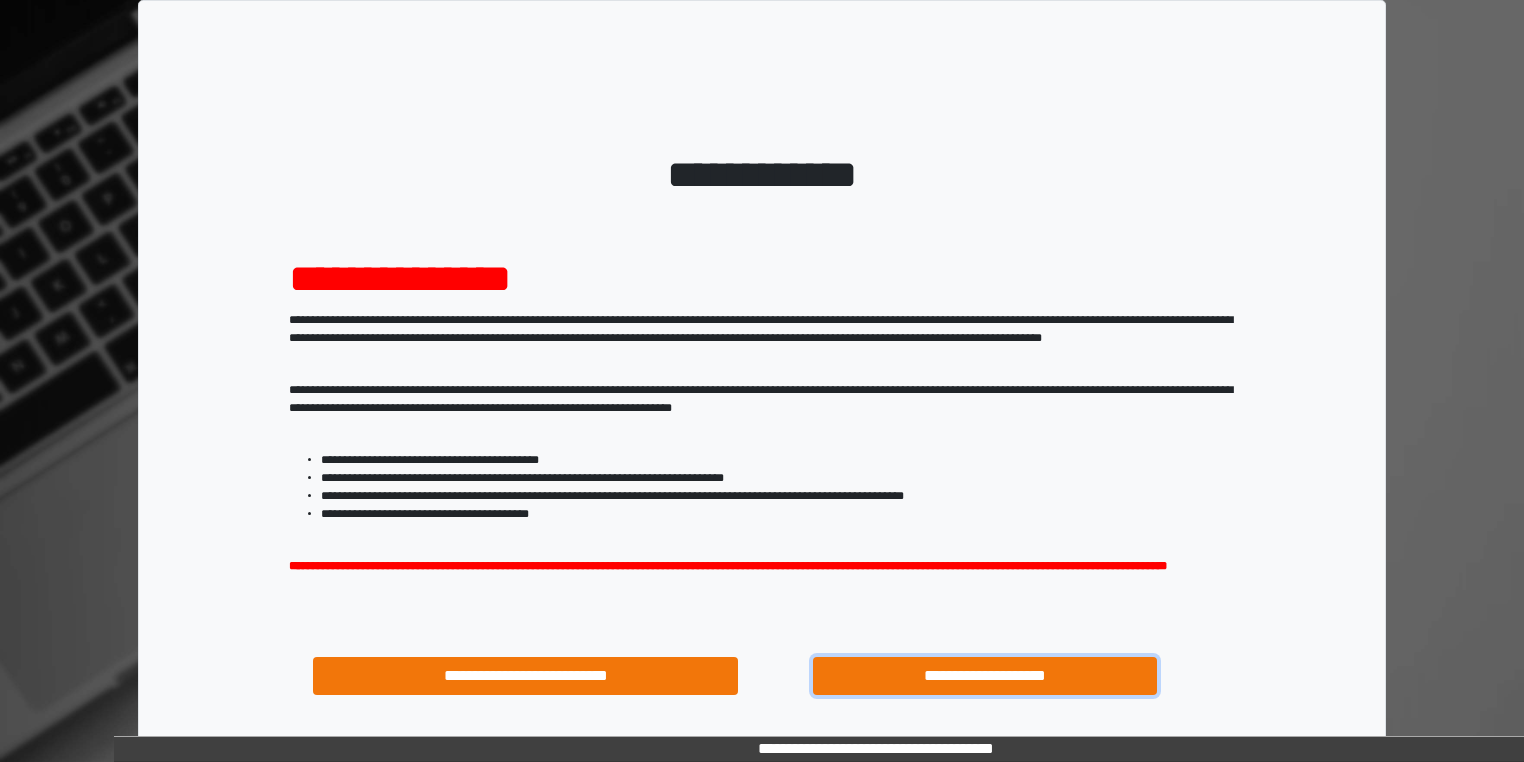 click on "**********" at bounding box center (985, 676) 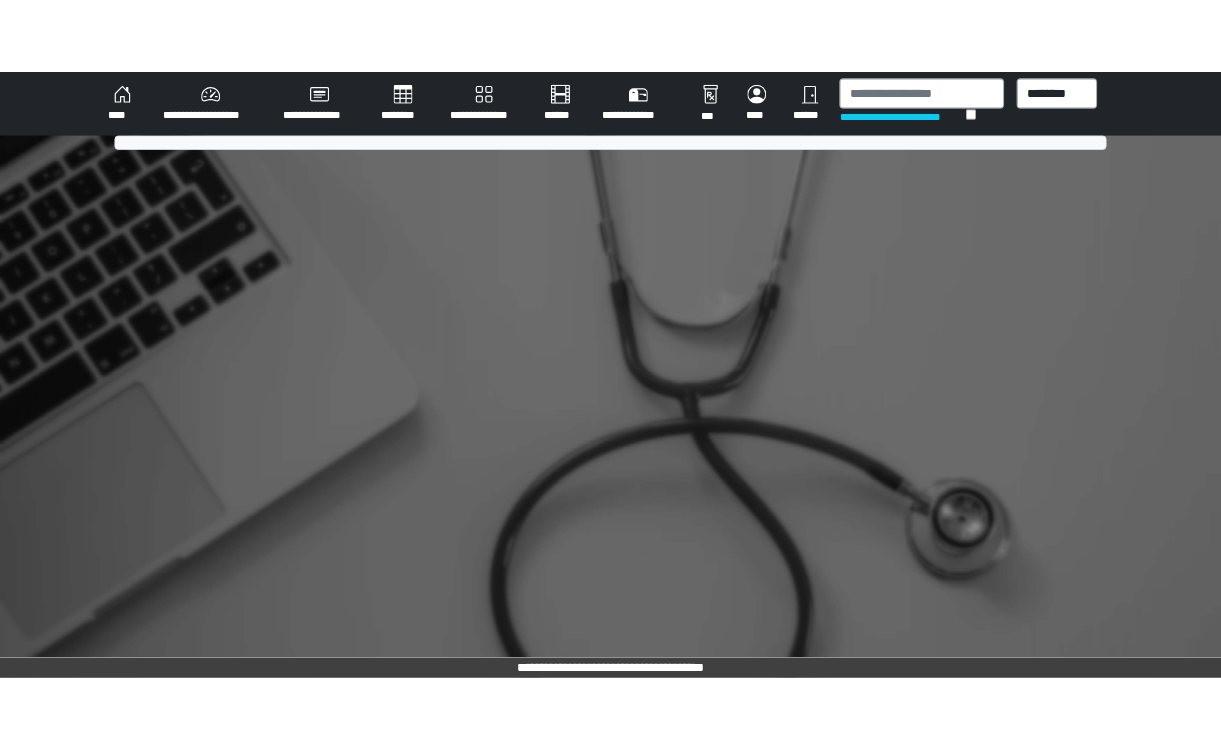 scroll, scrollTop: 0, scrollLeft: 0, axis: both 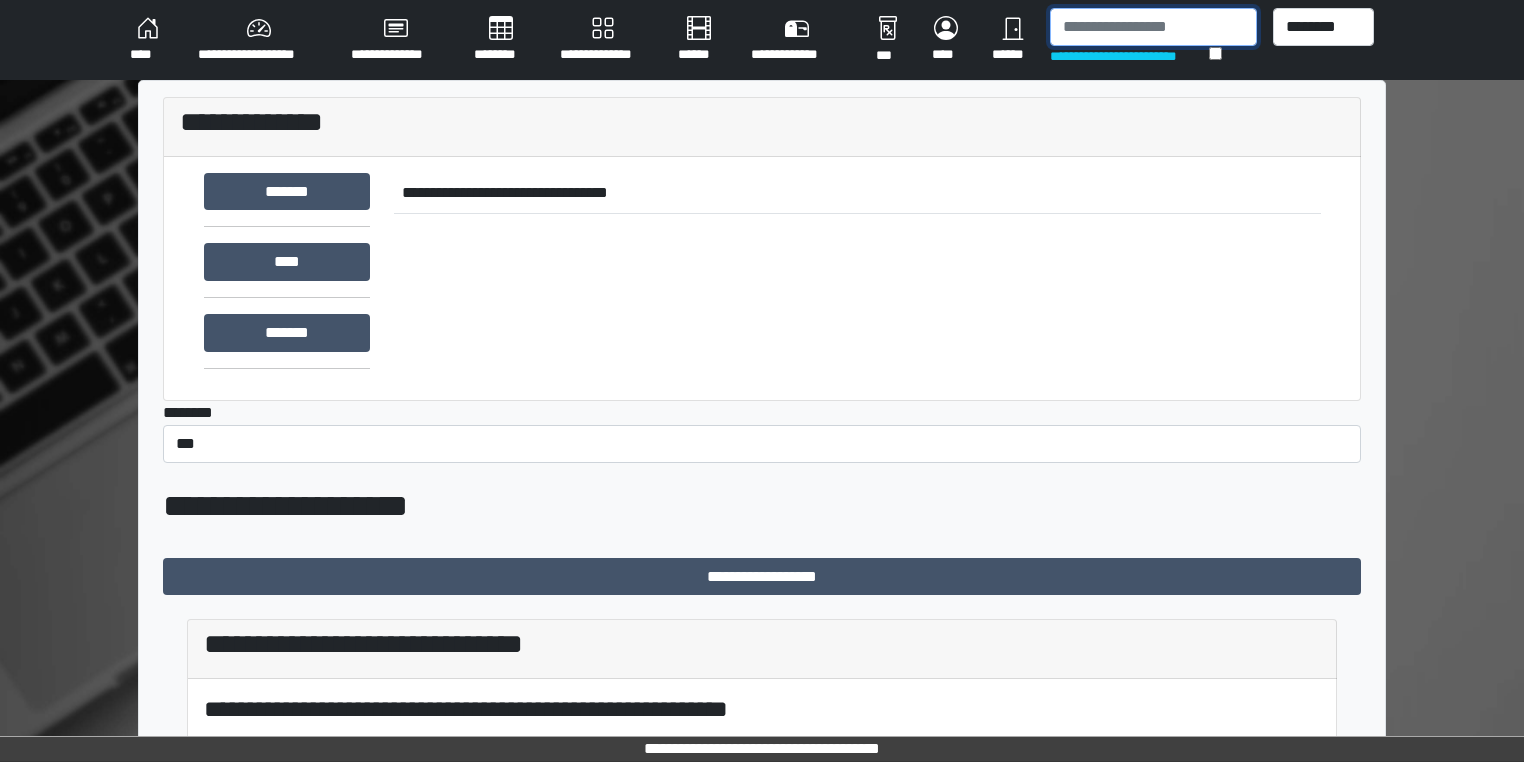 click at bounding box center [1153, 27] 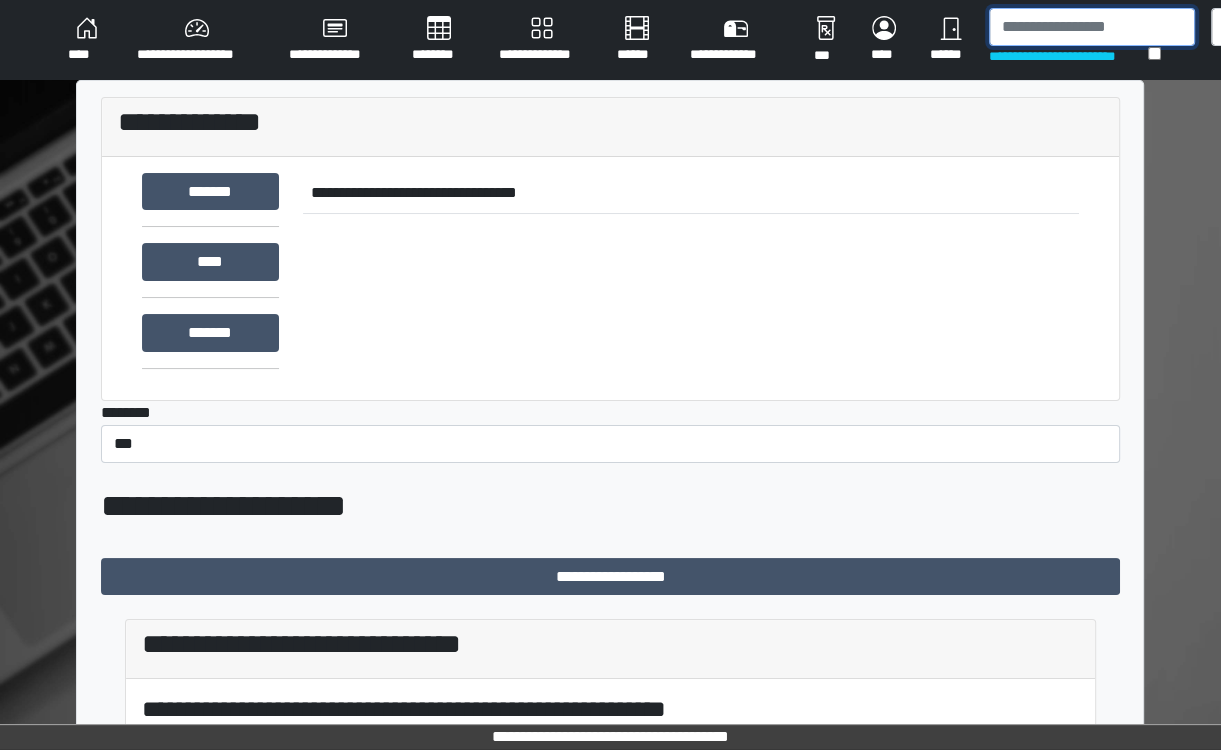 click at bounding box center [1092, 27] 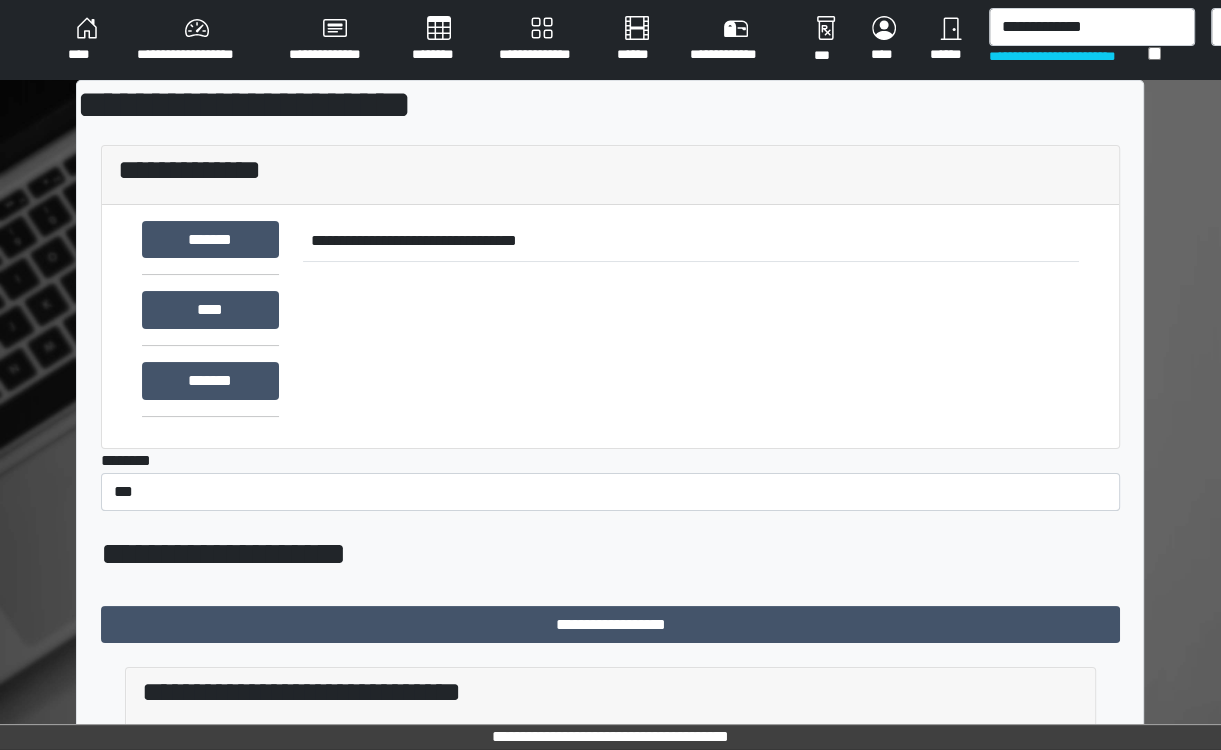 click on "**********" at bounding box center (1092, 40) 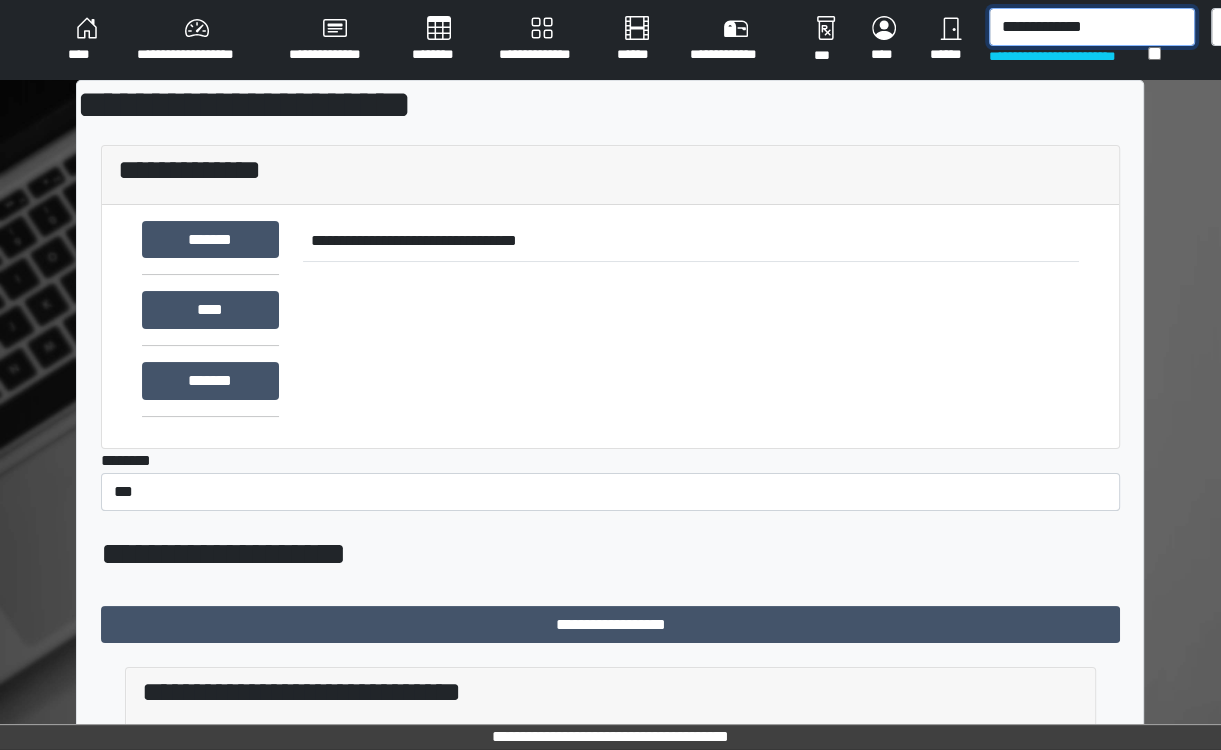 click on "**********" at bounding box center (1092, 27) 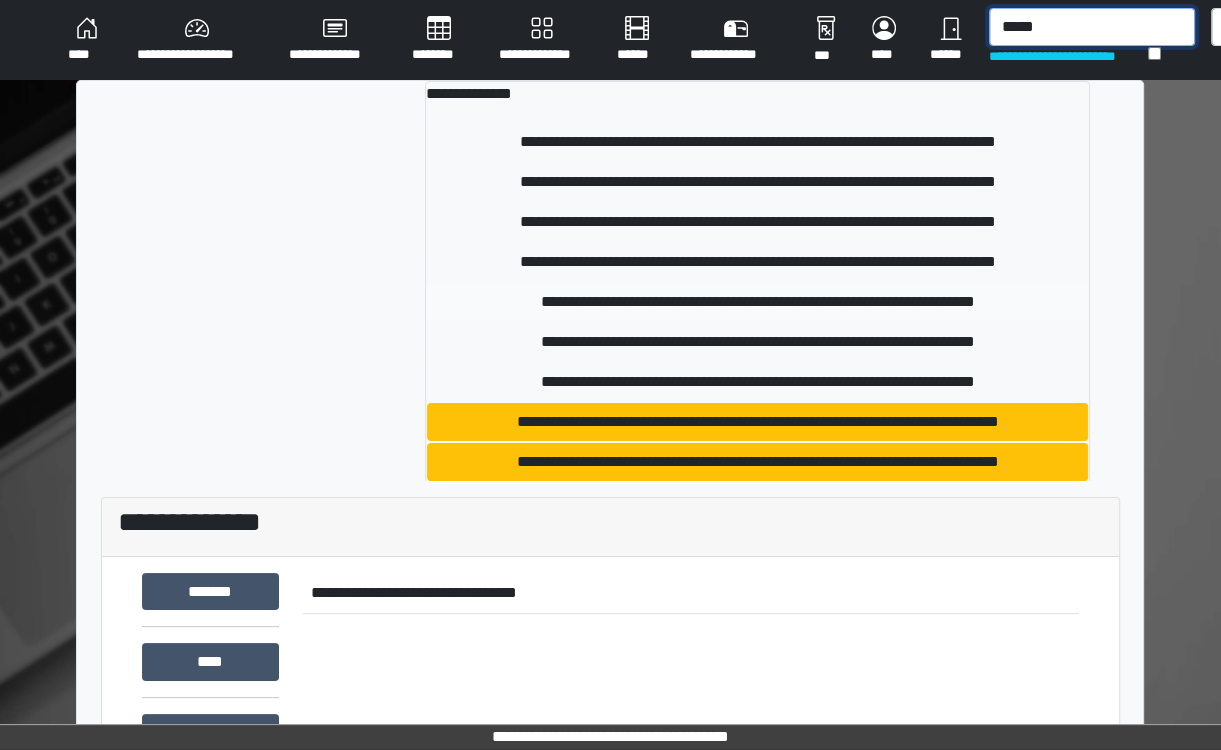 type on "*****" 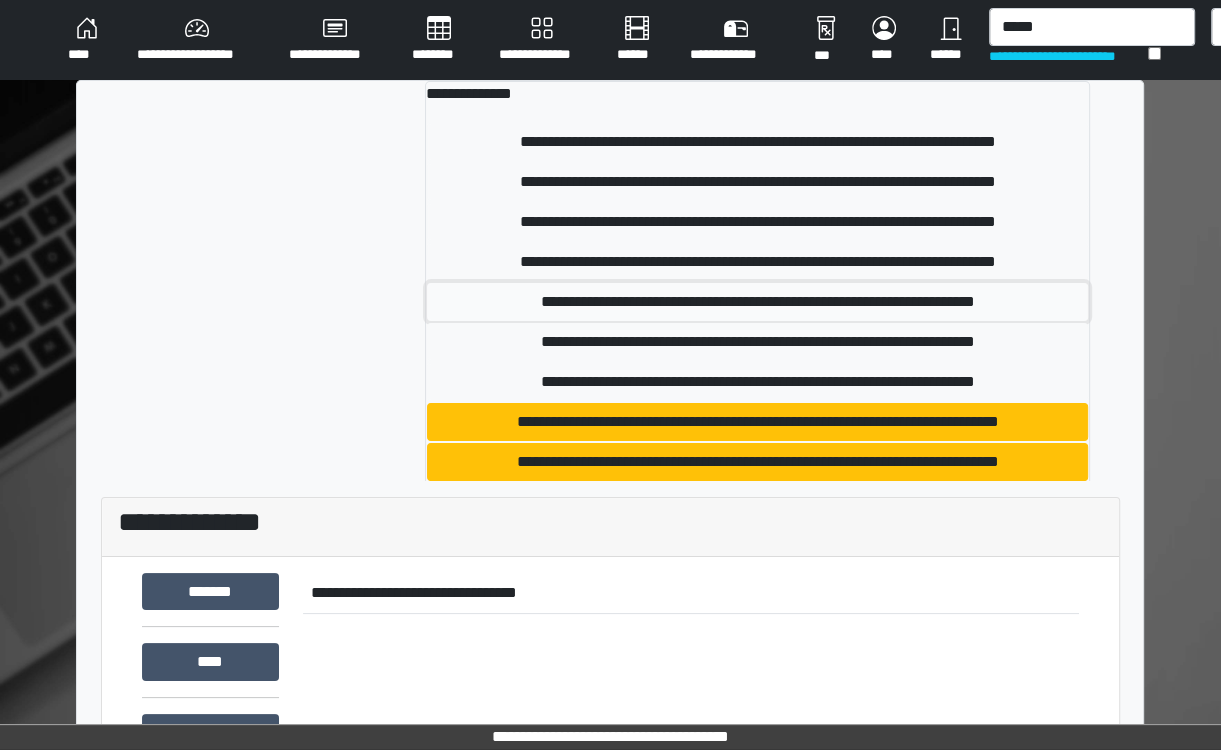 click on "**********" at bounding box center (757, 302) 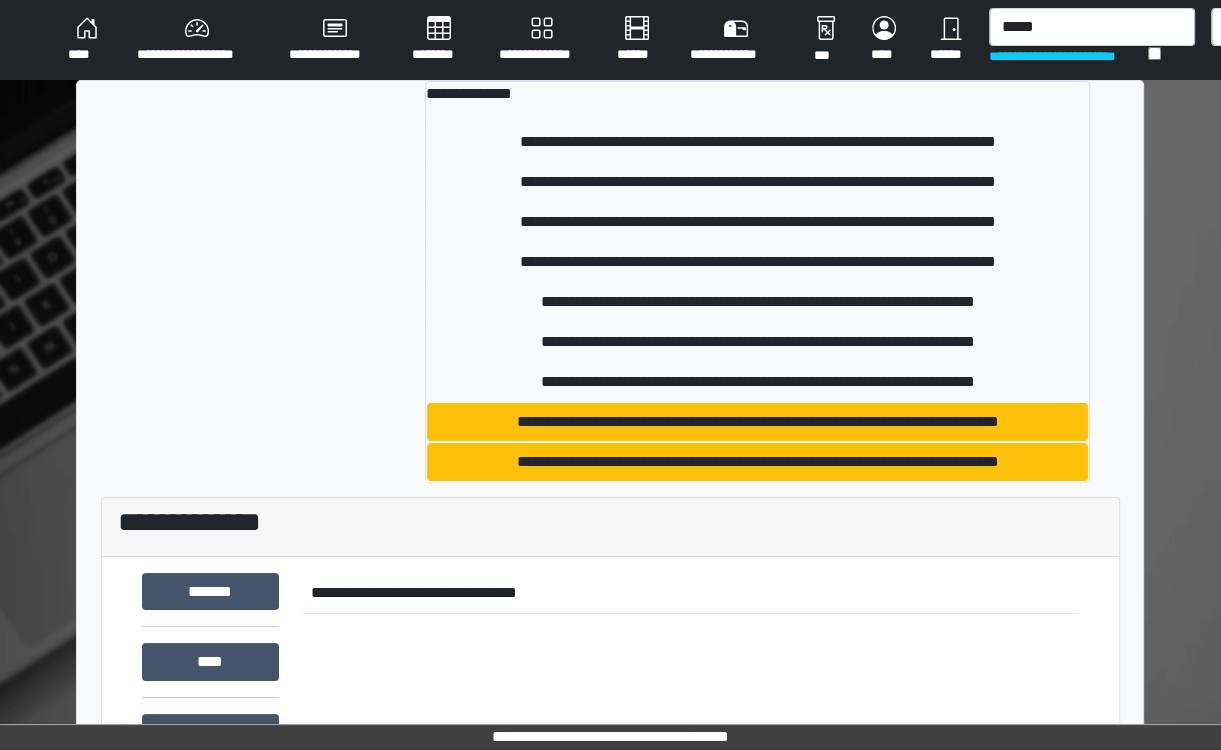 type 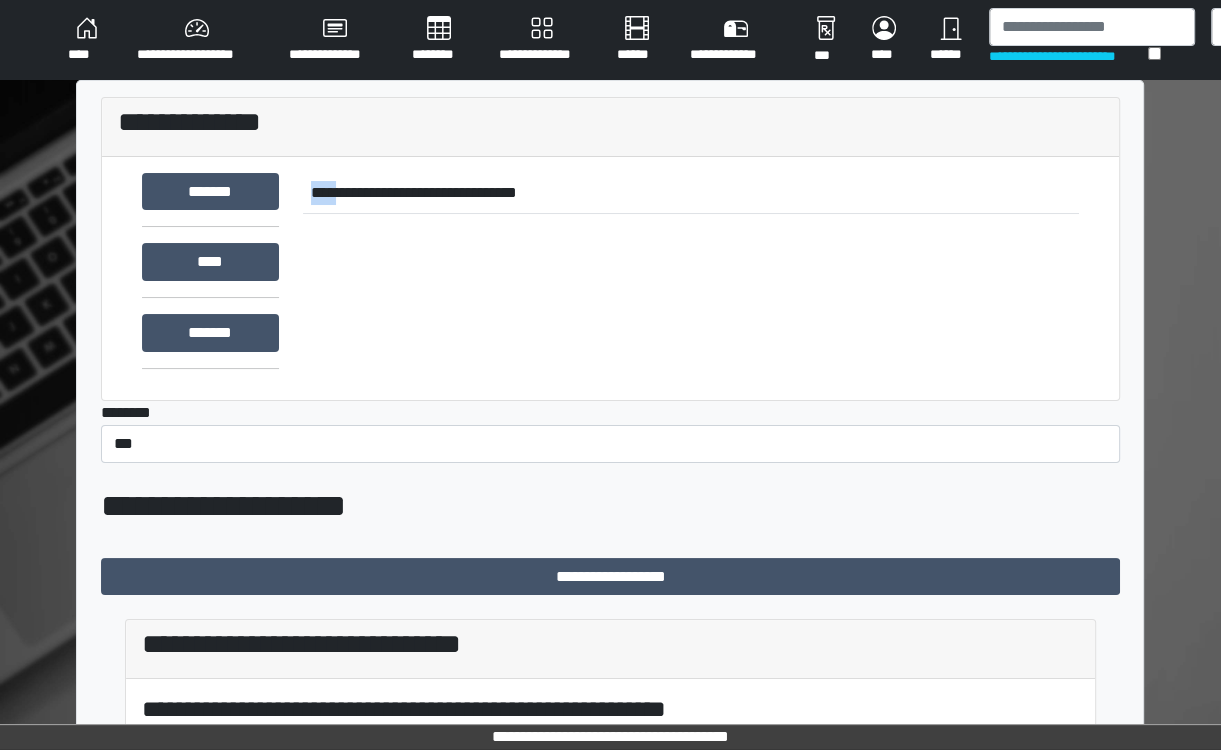 click on "**********" at bounding box center [691, 273] 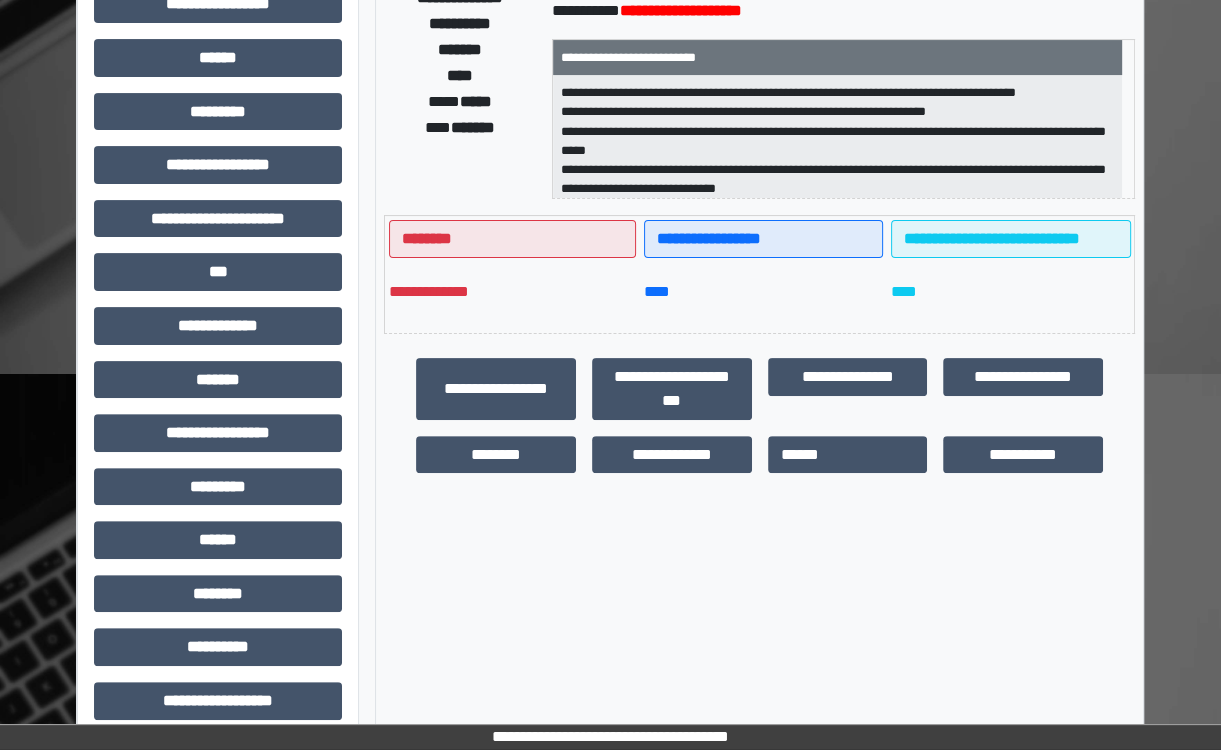 scroll, scrollTop: 416, scrollLeft: 0, axis: vertical 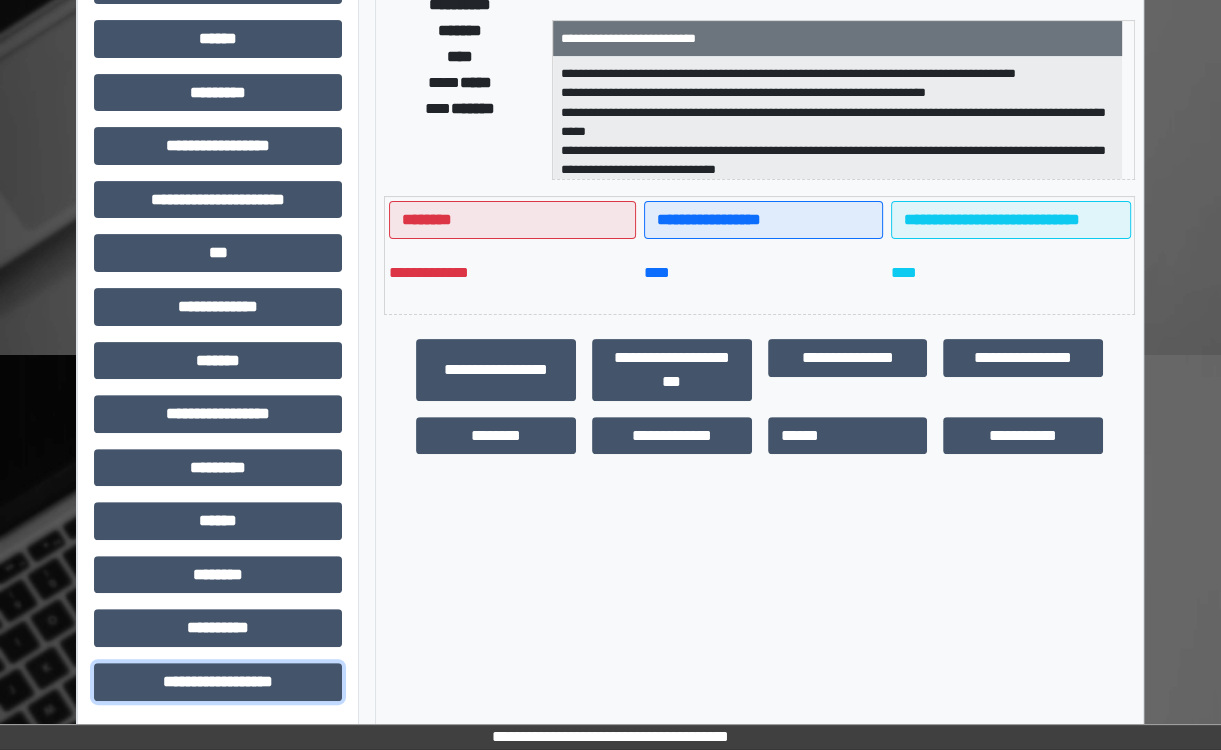 drag, startPoint x: 268, startPoint y: 684, endPoint x: 701, endPoint y: 495, distance: 472.45105 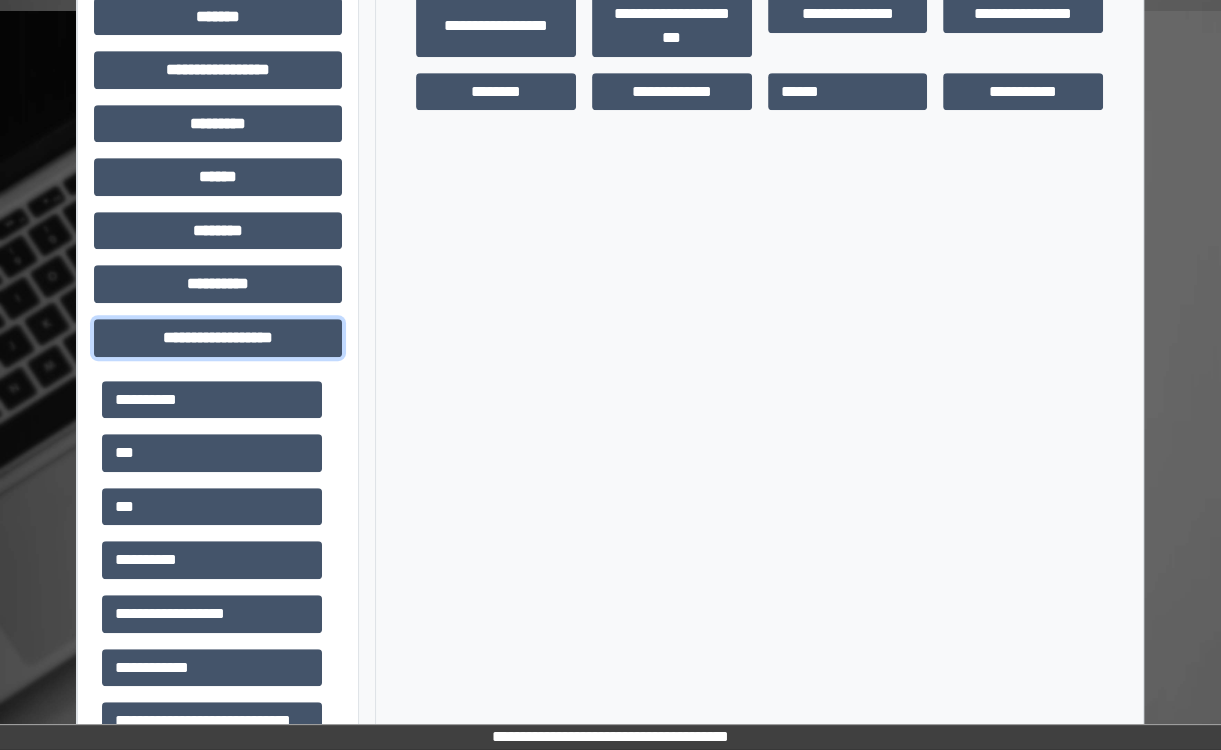 scroll, scrollTop: 762, scrollLeft: 0, axis: vertical 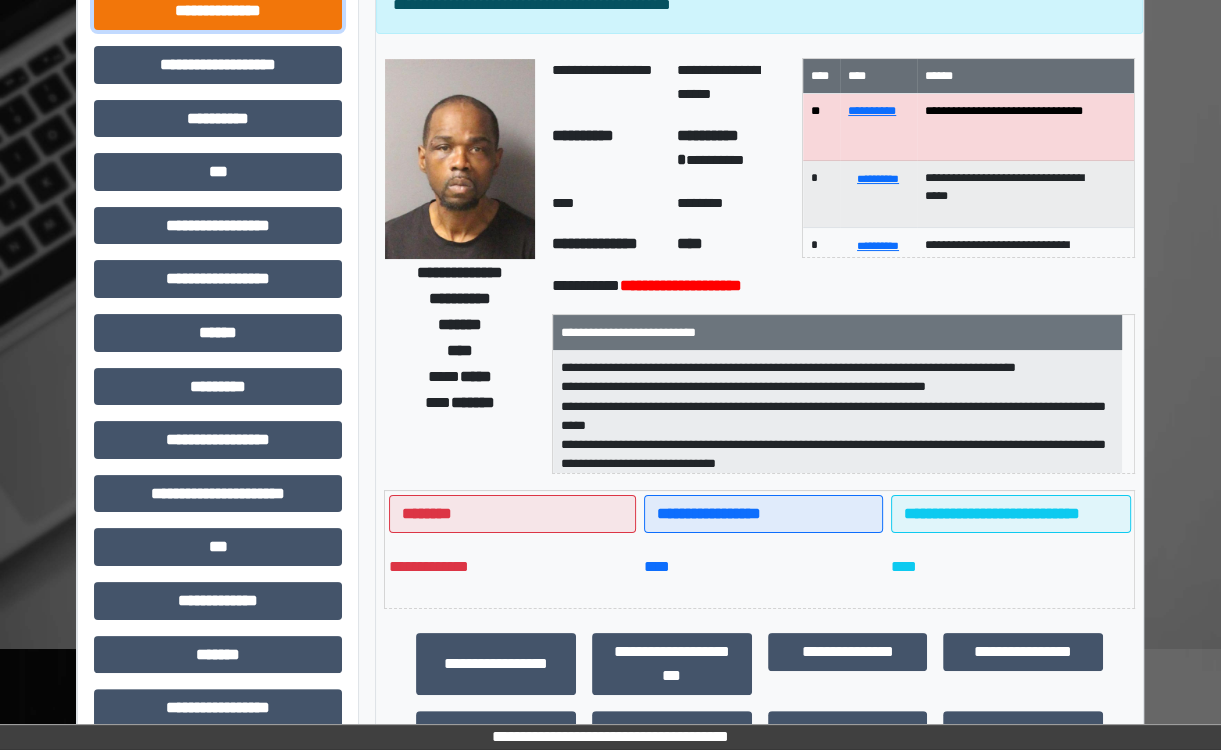 click on "**********" at bounding box center (218, 11) 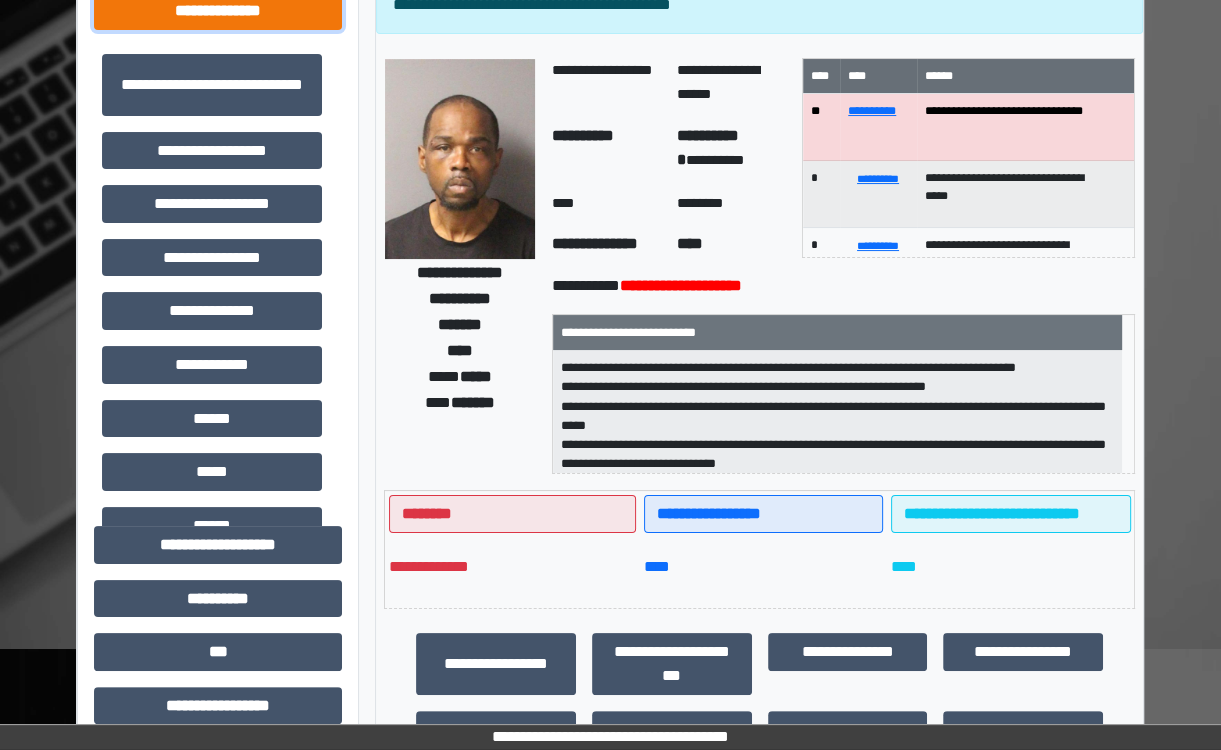 click on "**********" at bounding box center (218, 11) 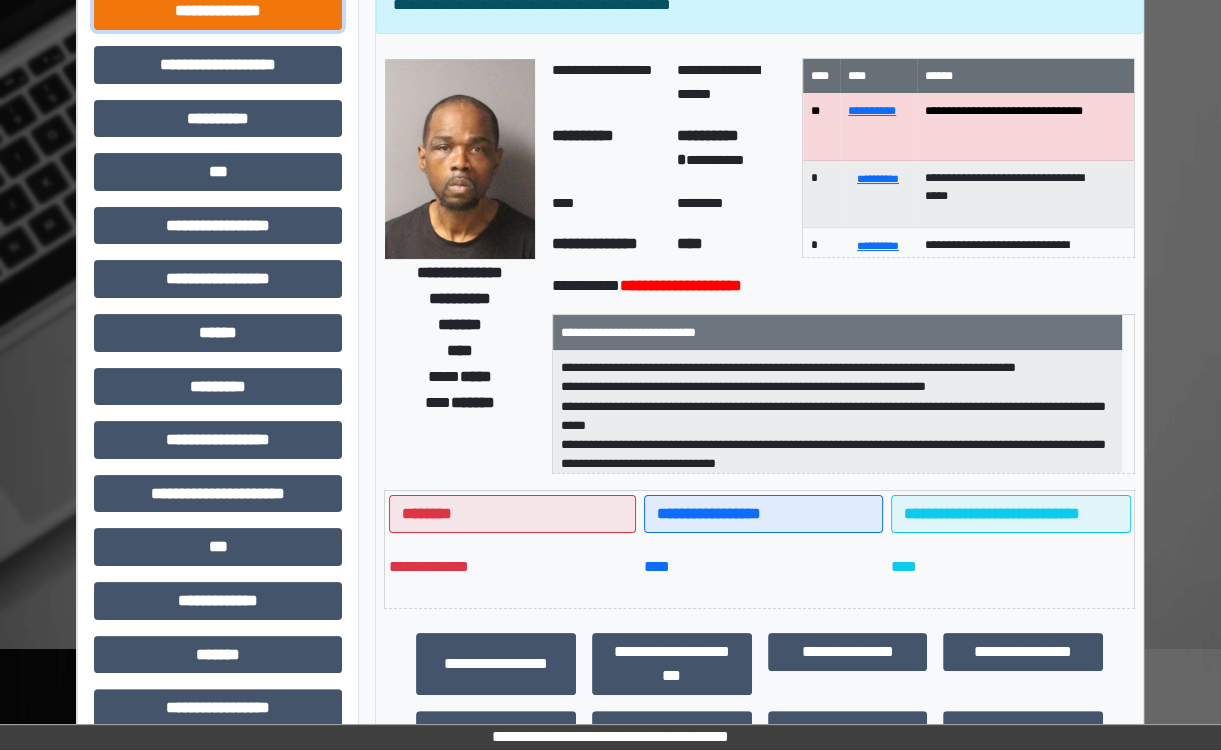 click on "**********" at bounding box center (218, 11) 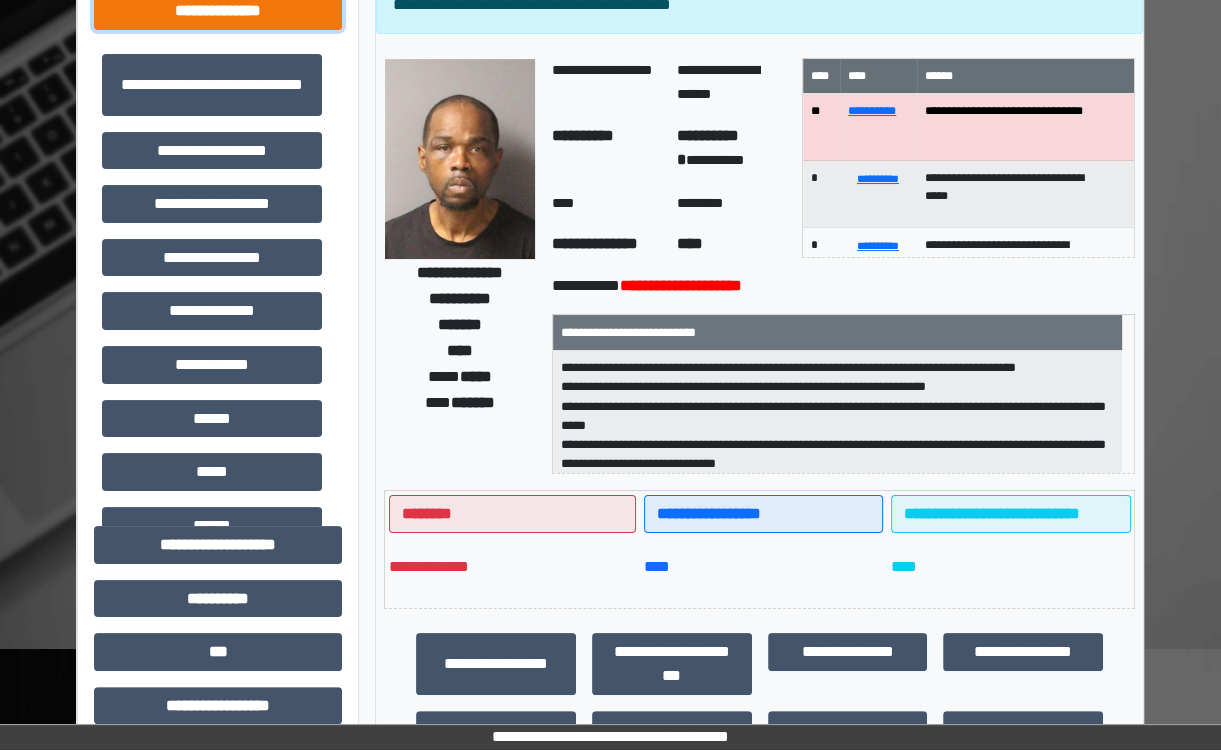 click on "**********" at bounding box center [218, 11] 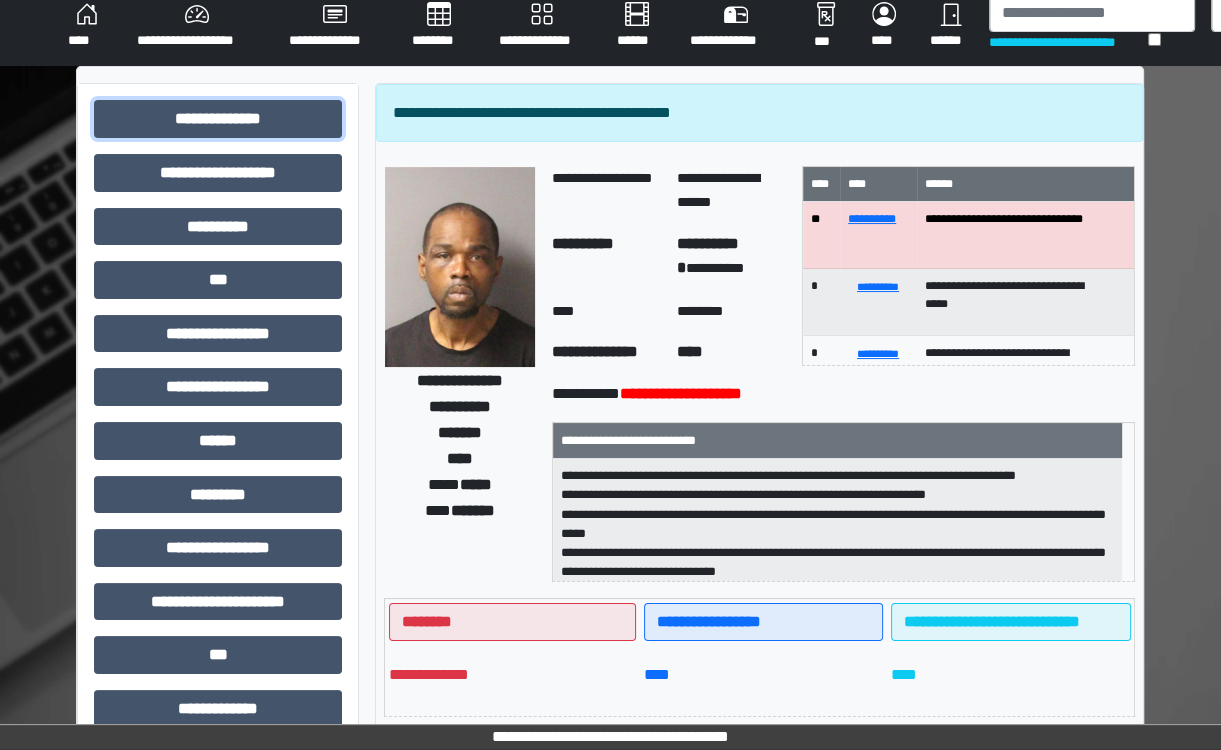 scroll, scrollTop: 1, scrollLeft: 0, axis: vertical 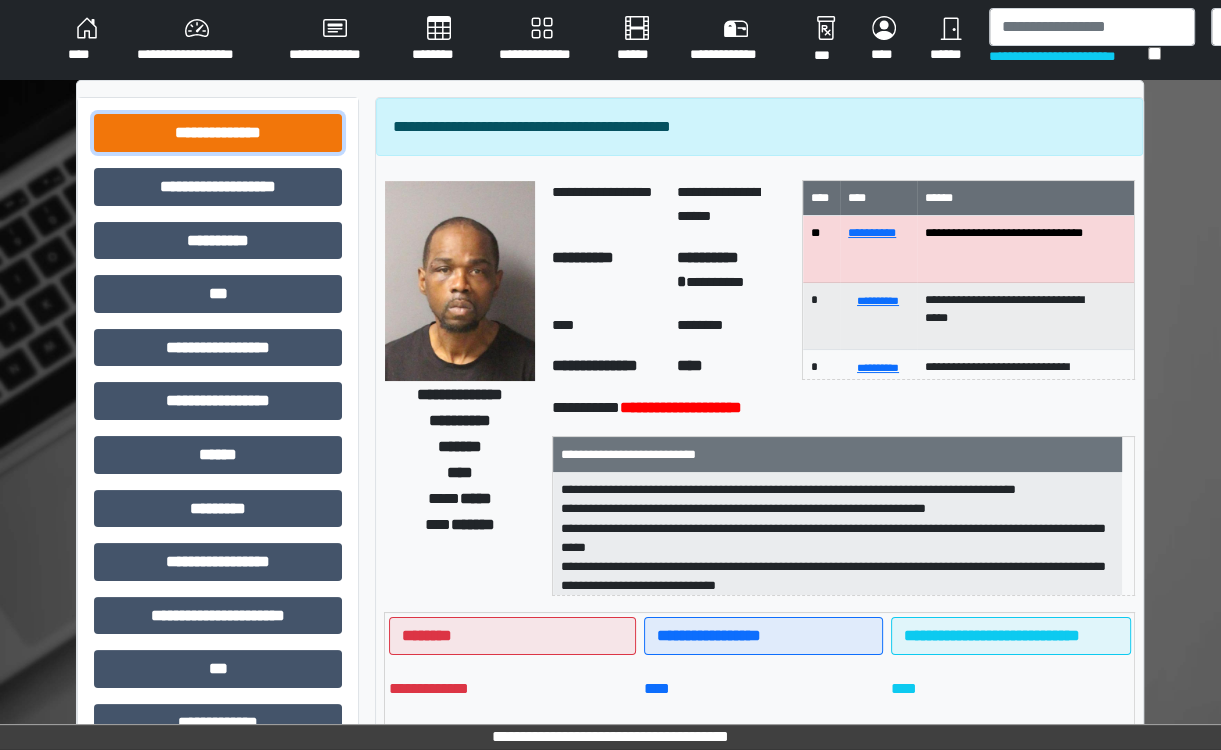 click on "**********" at bounding box center (218, 133) 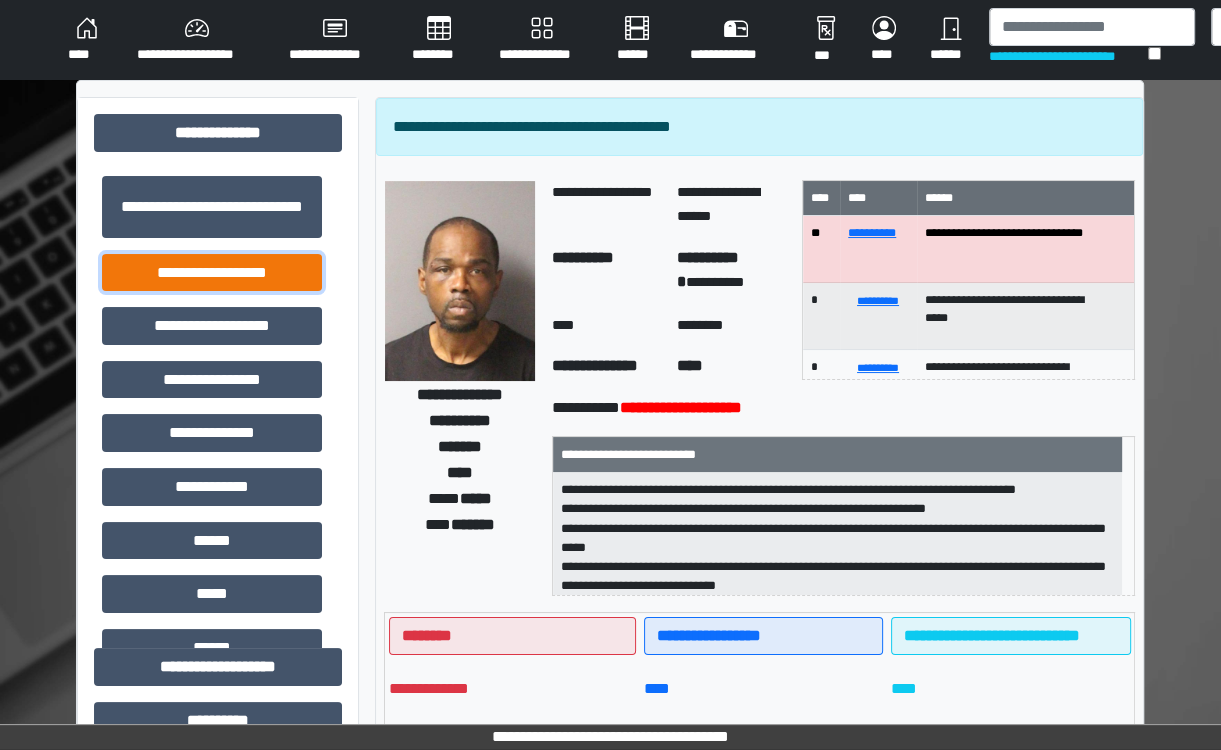 click on "**********" at bounding box center (212, 273) 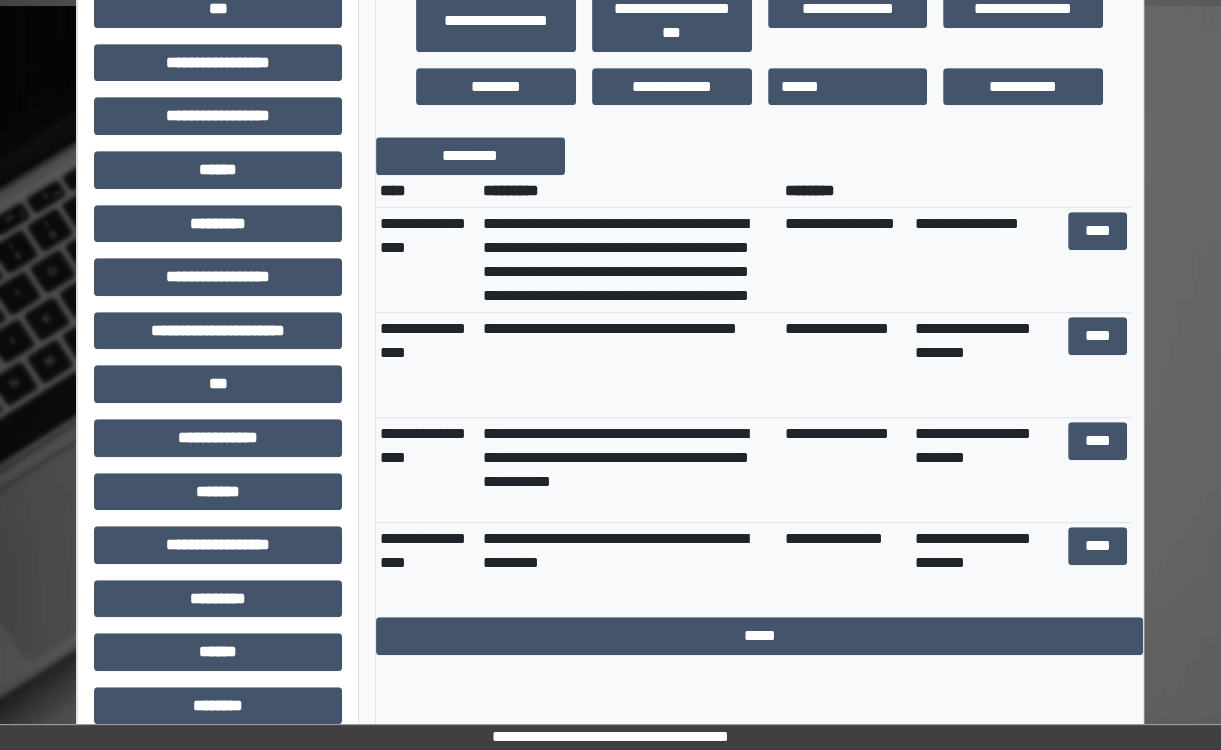scroll, scrollTop: 775, scrollLeft: 0, axis: vertical 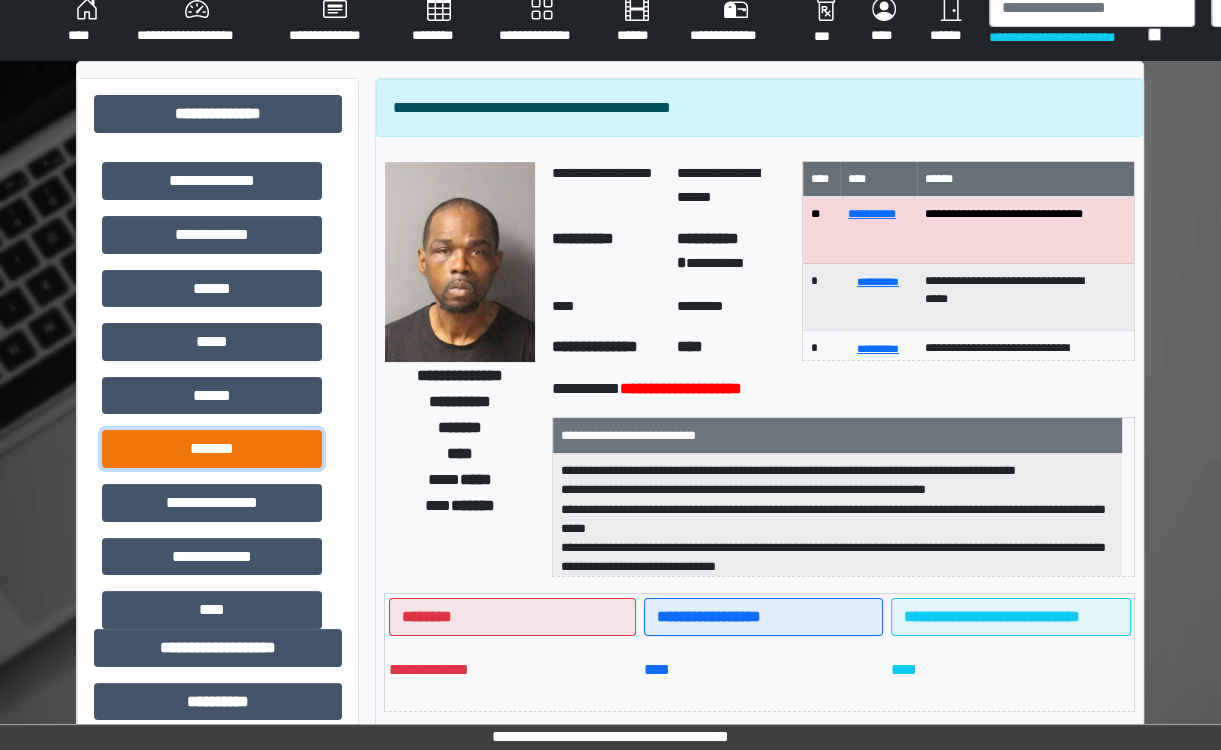 click on "*******" at bounding box center [212, 449] 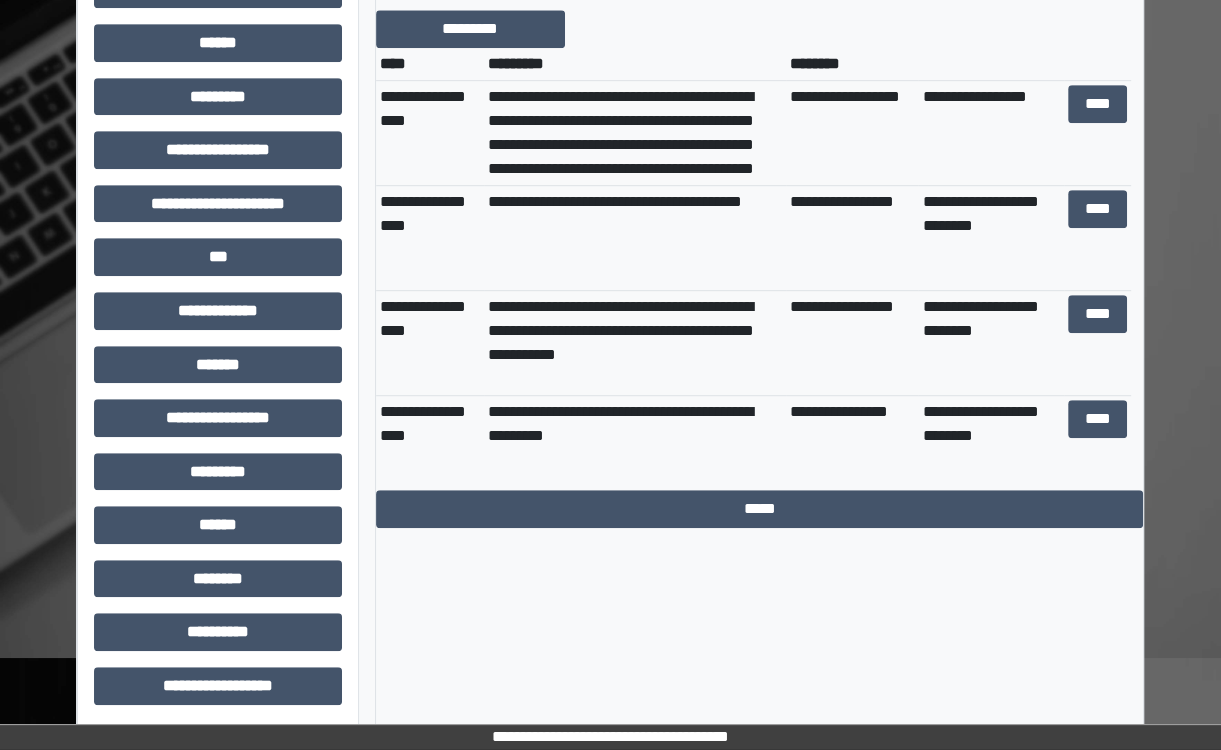 scroll, scrollTop: 900, scrollLeft: 0, axis: vertical 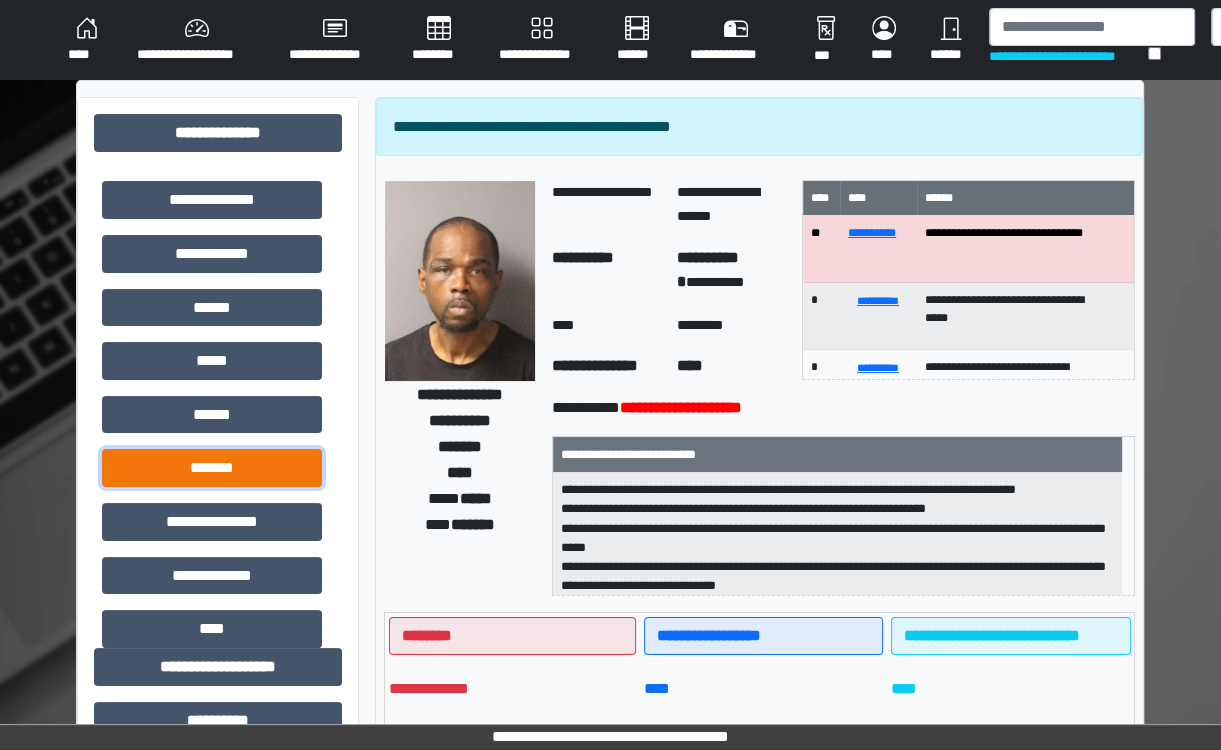 click on "*******" at bounding box center (212, 468) 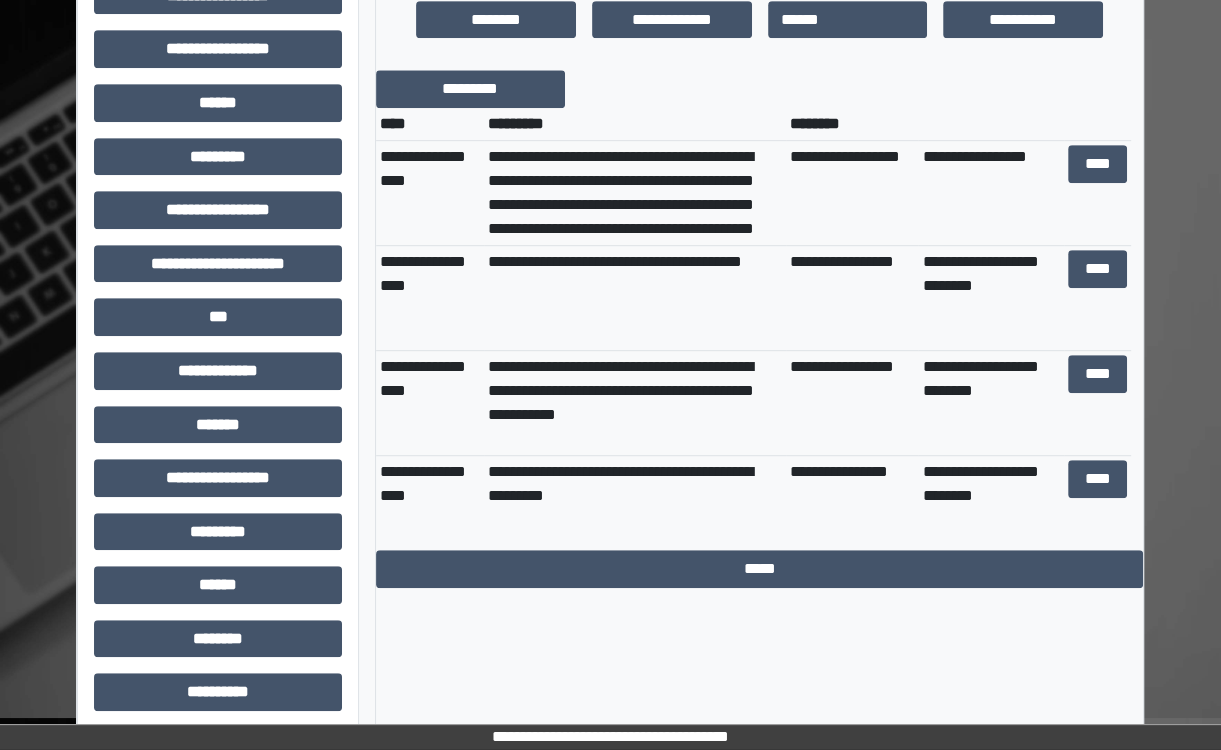 scroll, scrollTop: 845, scrollLeft: 0, axis: vertical 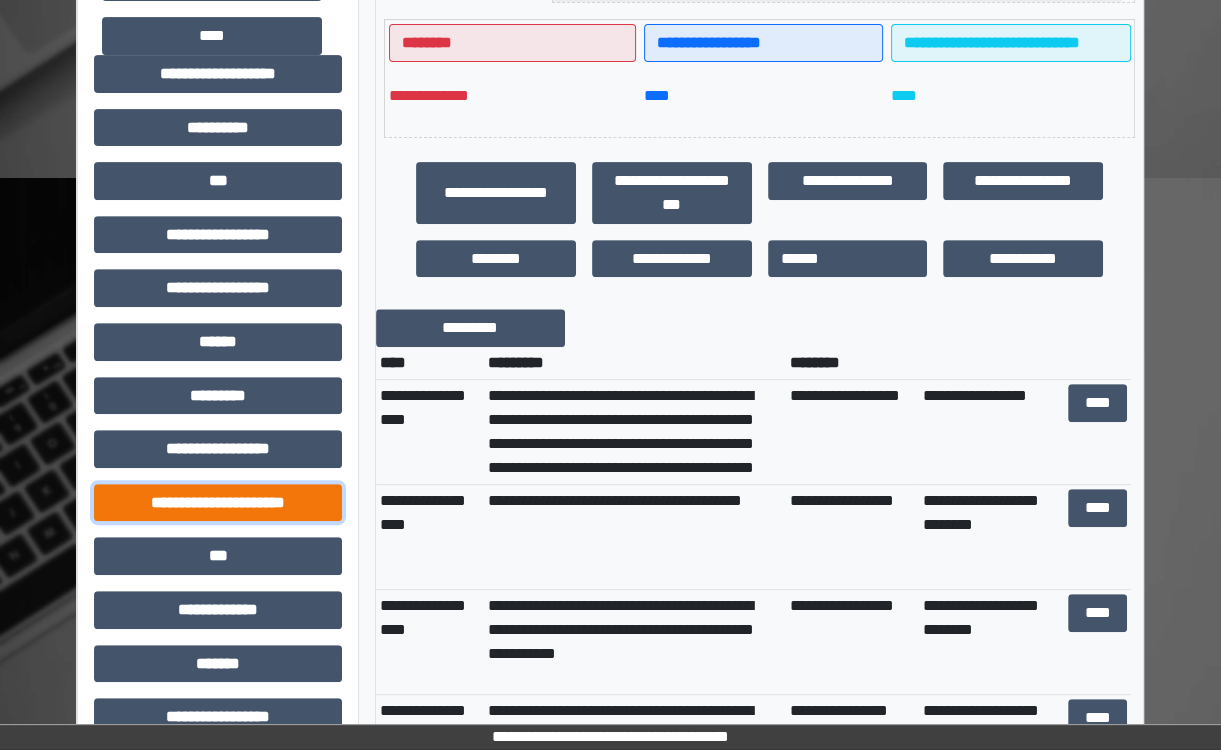 click on "**********" at bounding box center [218, 503] 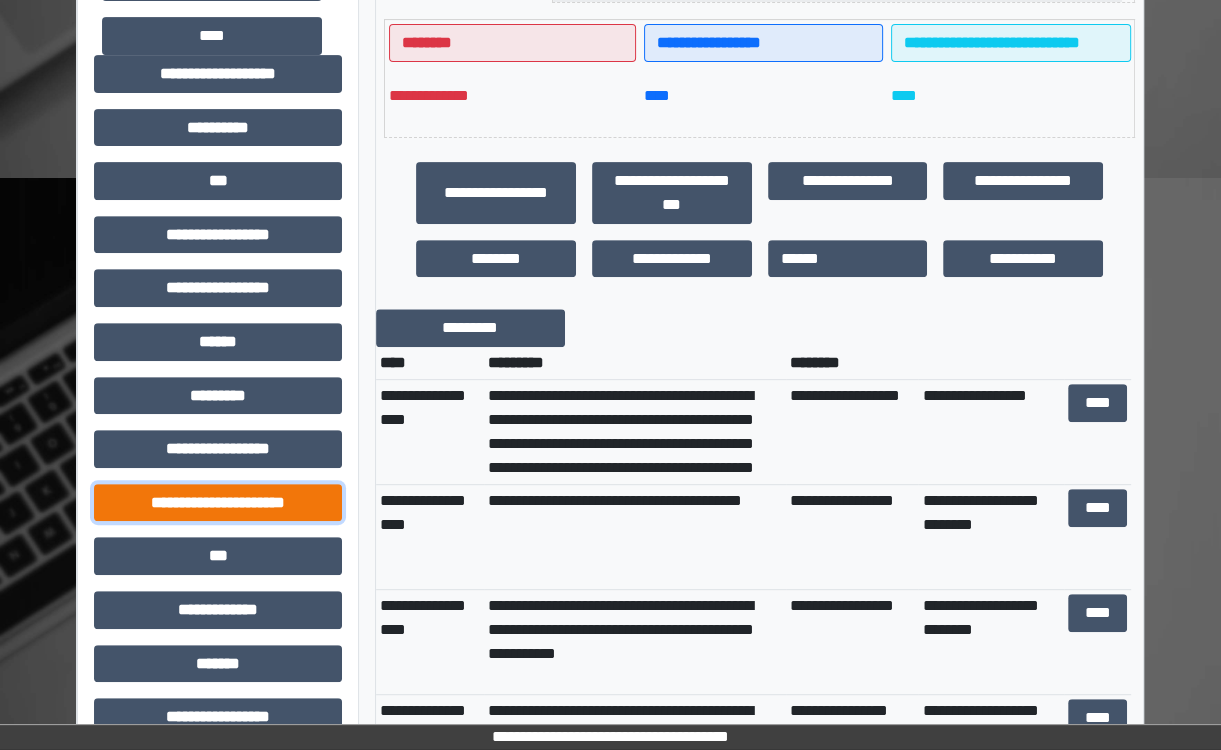 click on "**********" at bounding box center (218, 503) 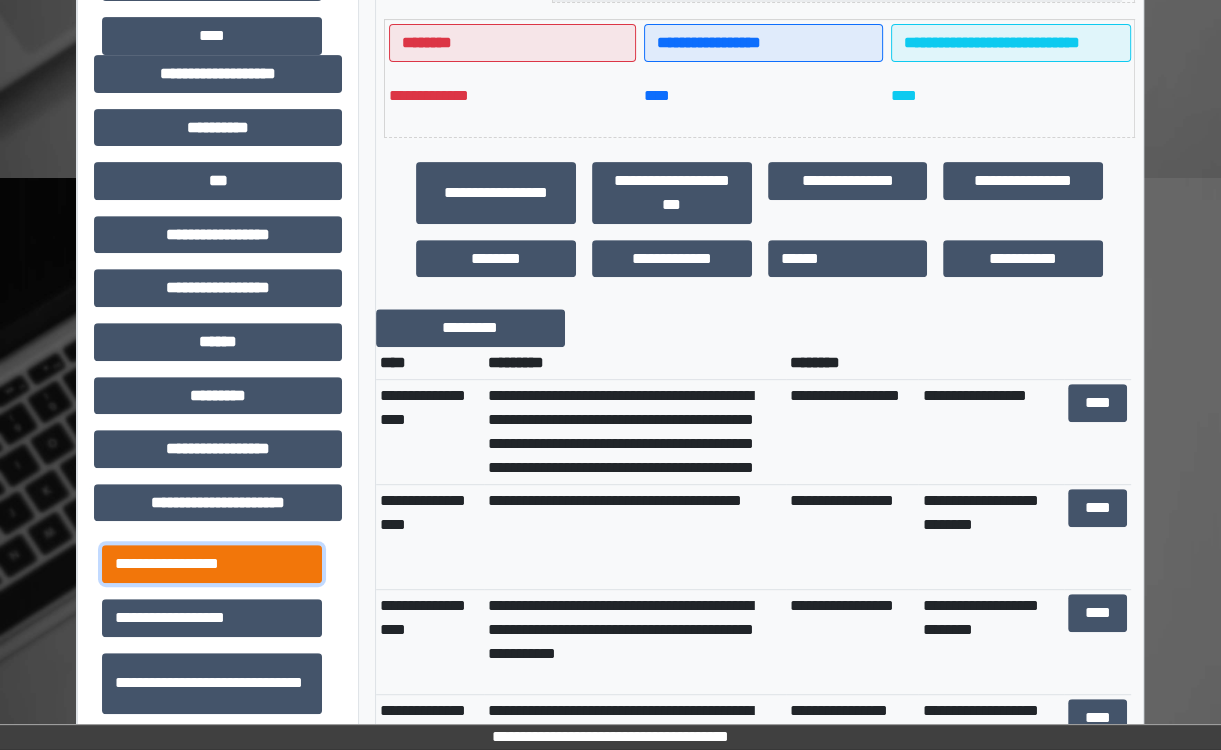 click on "**********" at bounding box center [212, 564] 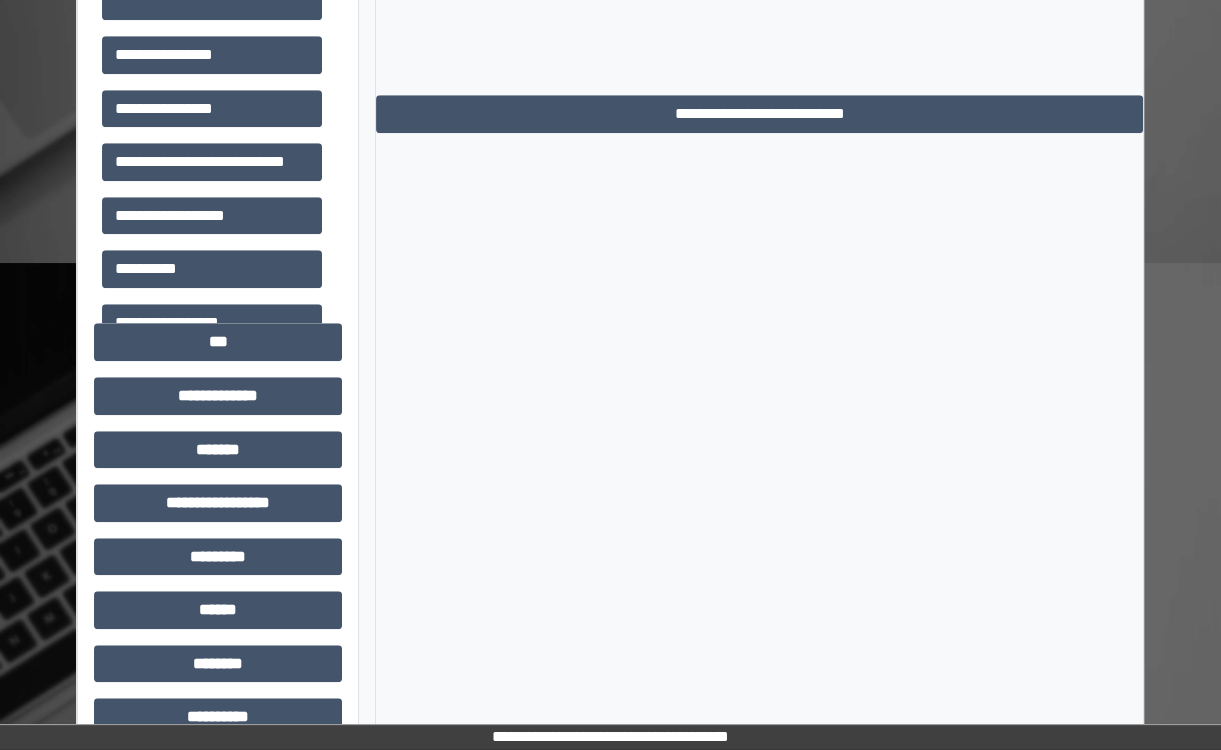 scroll, scrollTop: 1145, scrollLeft: 0, axis: vertical 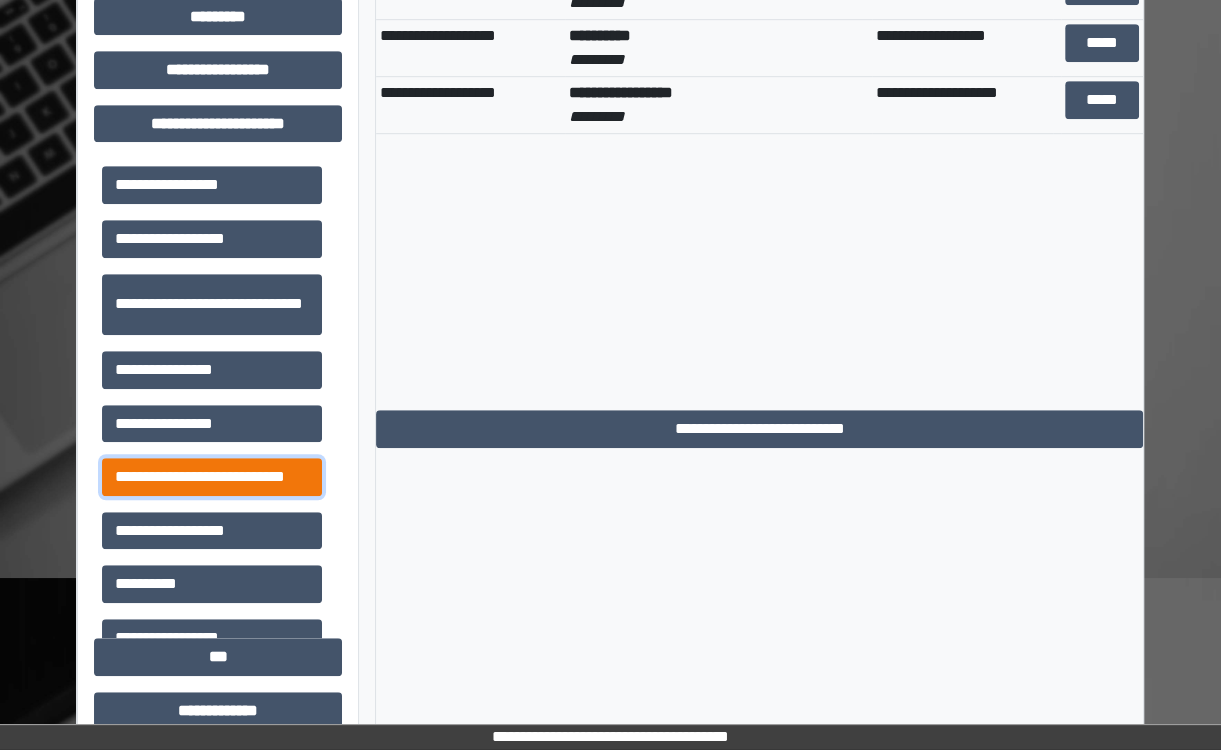 click on "**********" at bounding box center (212, 477) 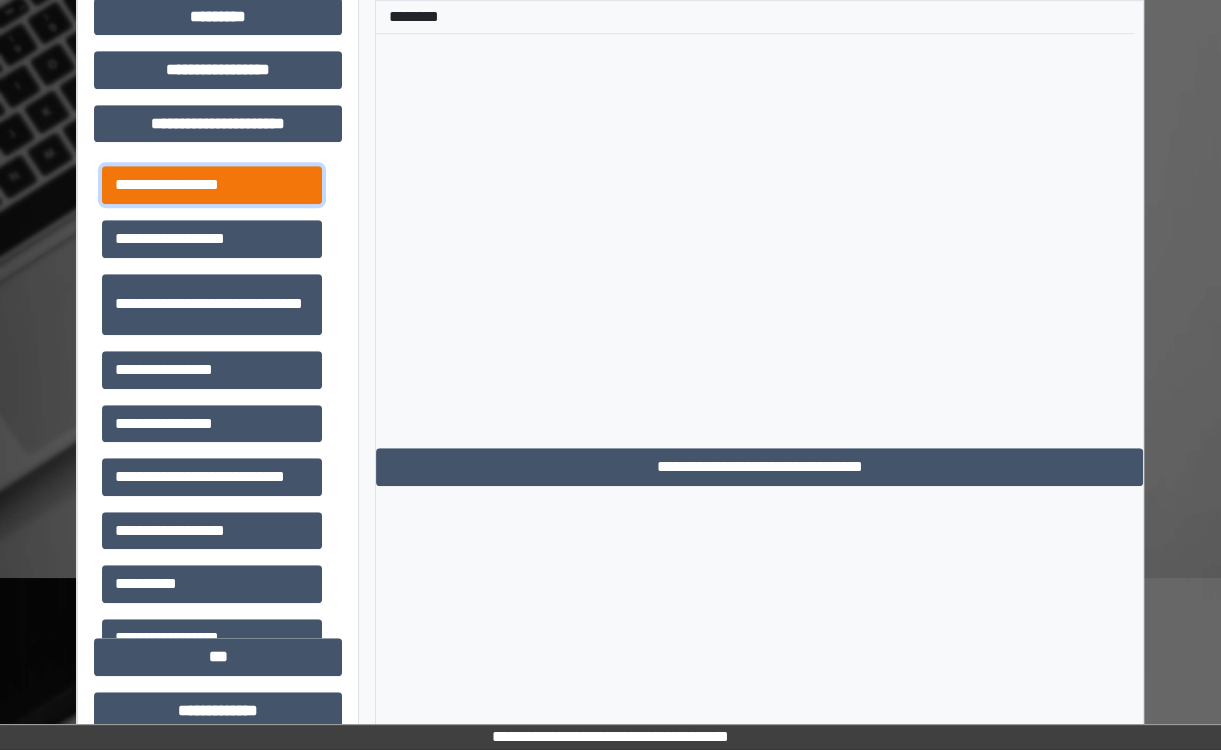 click on "**********" at bounding box center (212, 185) 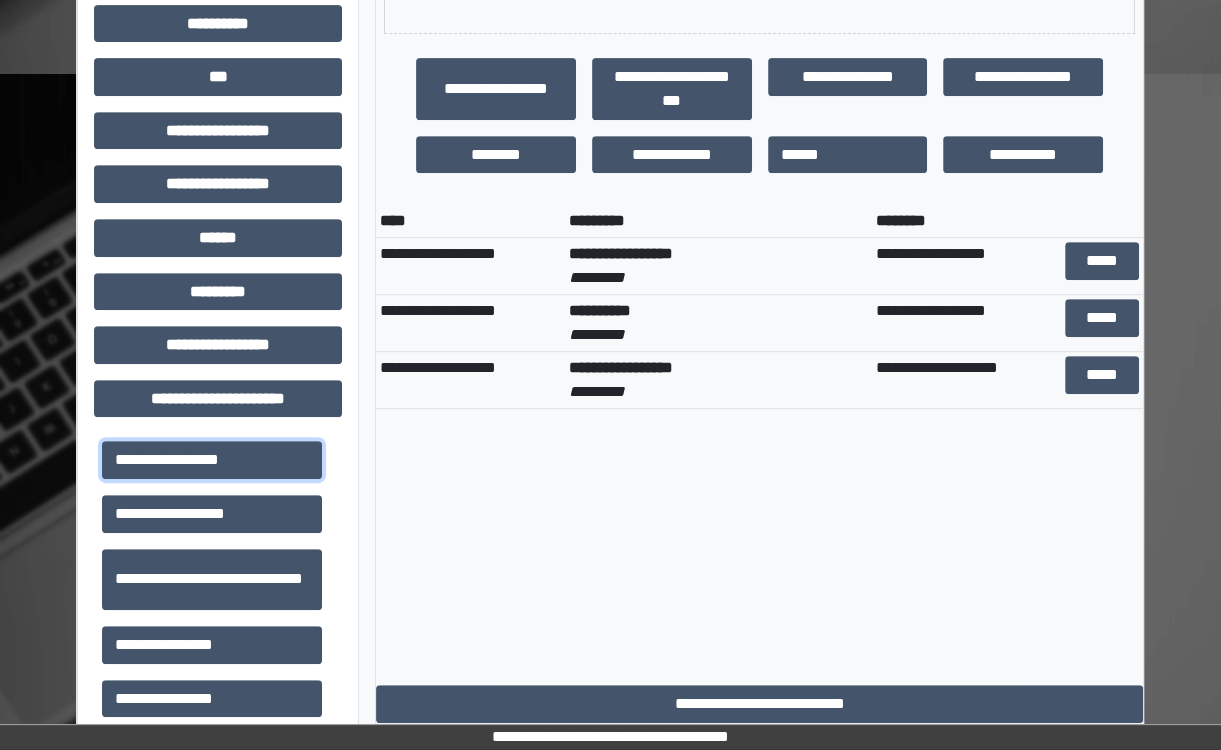 scroll, scrollTop: 668, scrollLeft: 0, axis: vertical 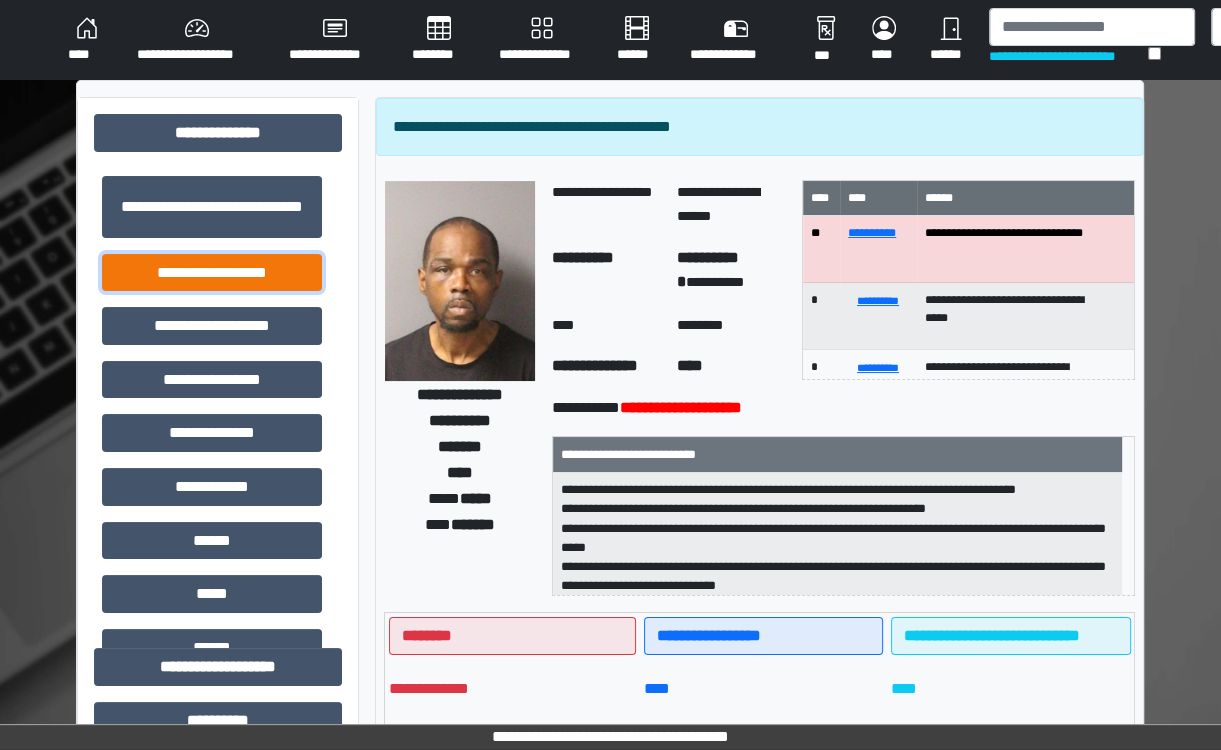 click on "**********" at bounding box center [212, 273] 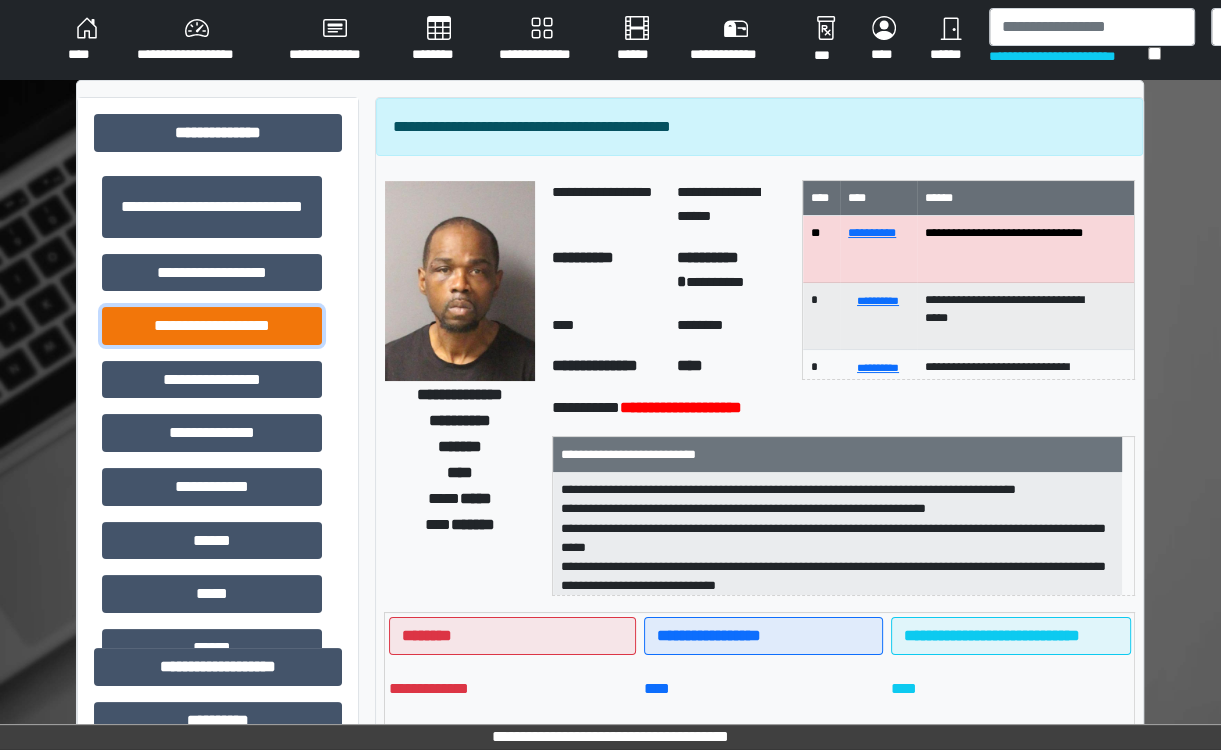 click on "**********" at bounding box center [212, 326] 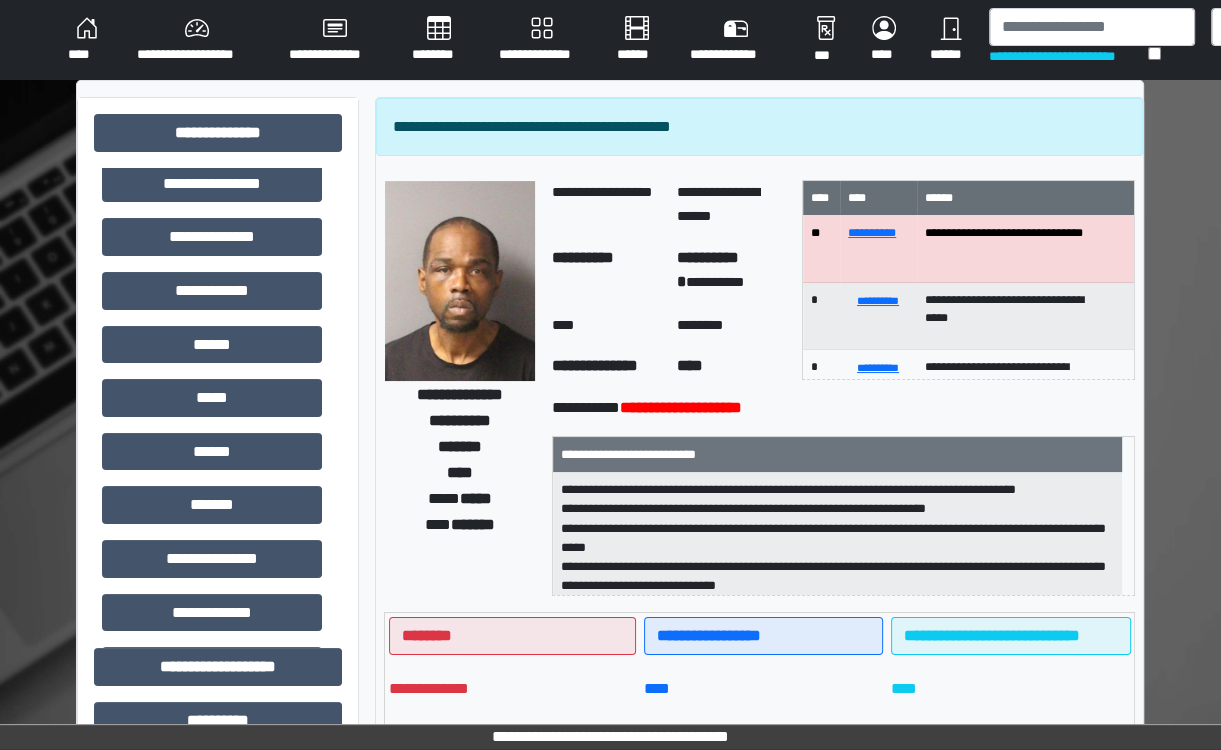 scroll, scrollTop: 205, scrollLeft: 0, axis: vertical 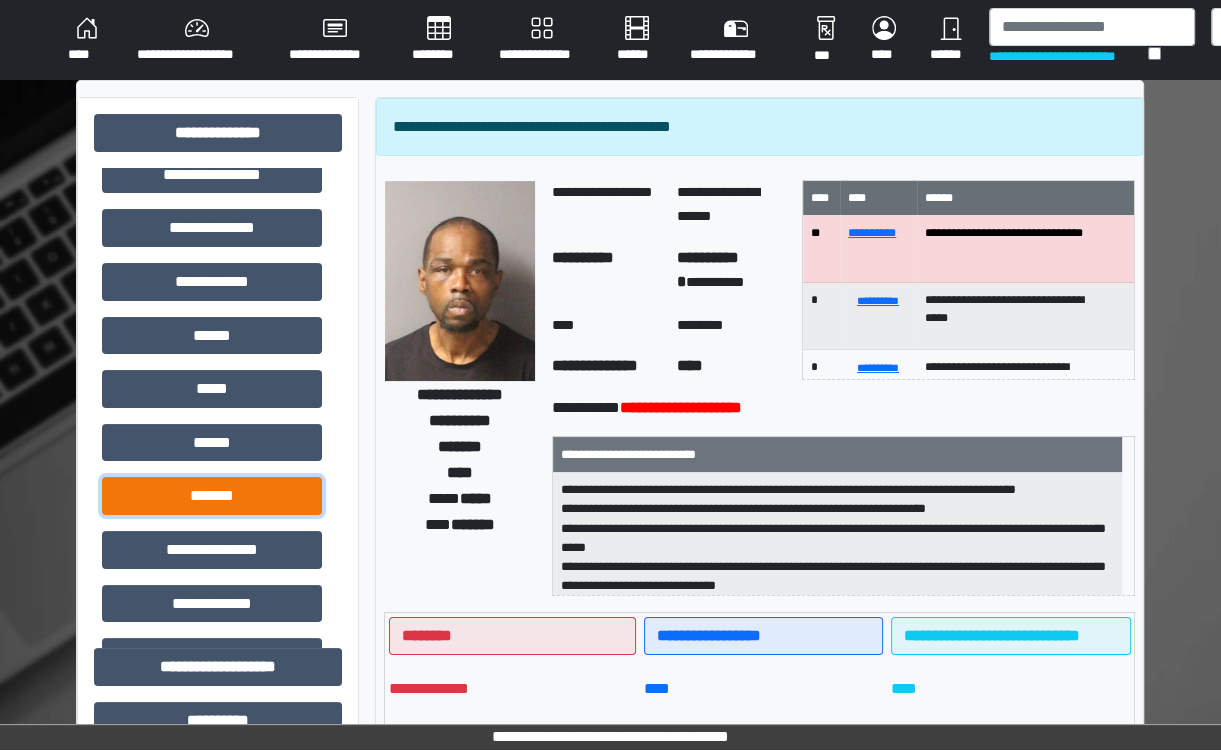click on "*******" at bounding box center (212, 496) 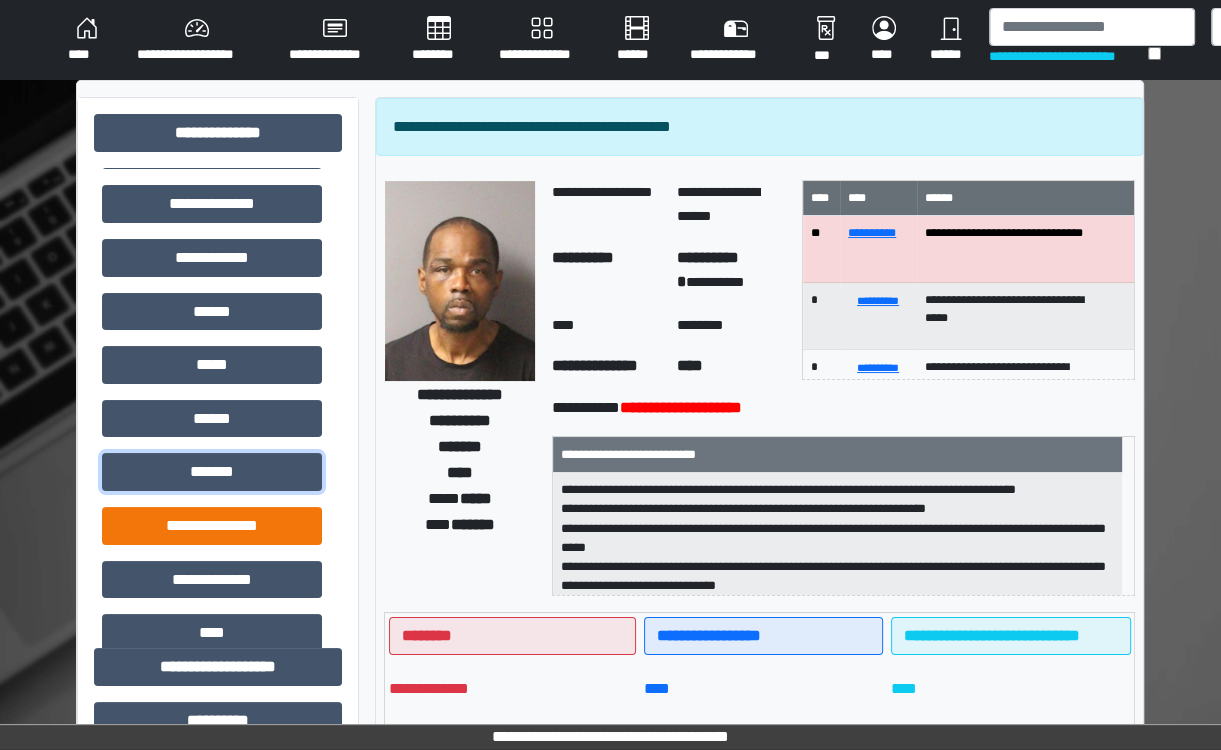 scroll, scrollTop: 304, scrollLeft: 0, axis: vertical 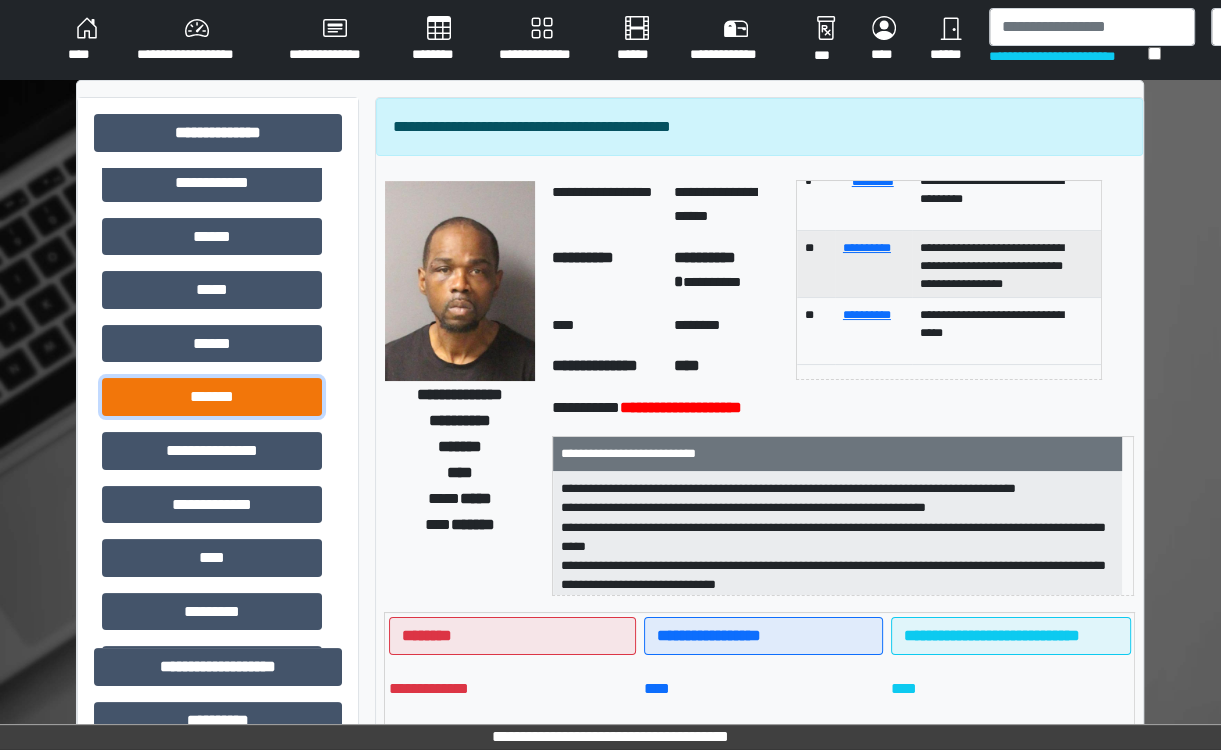 click on "*******" at bounding box center (212, 397) 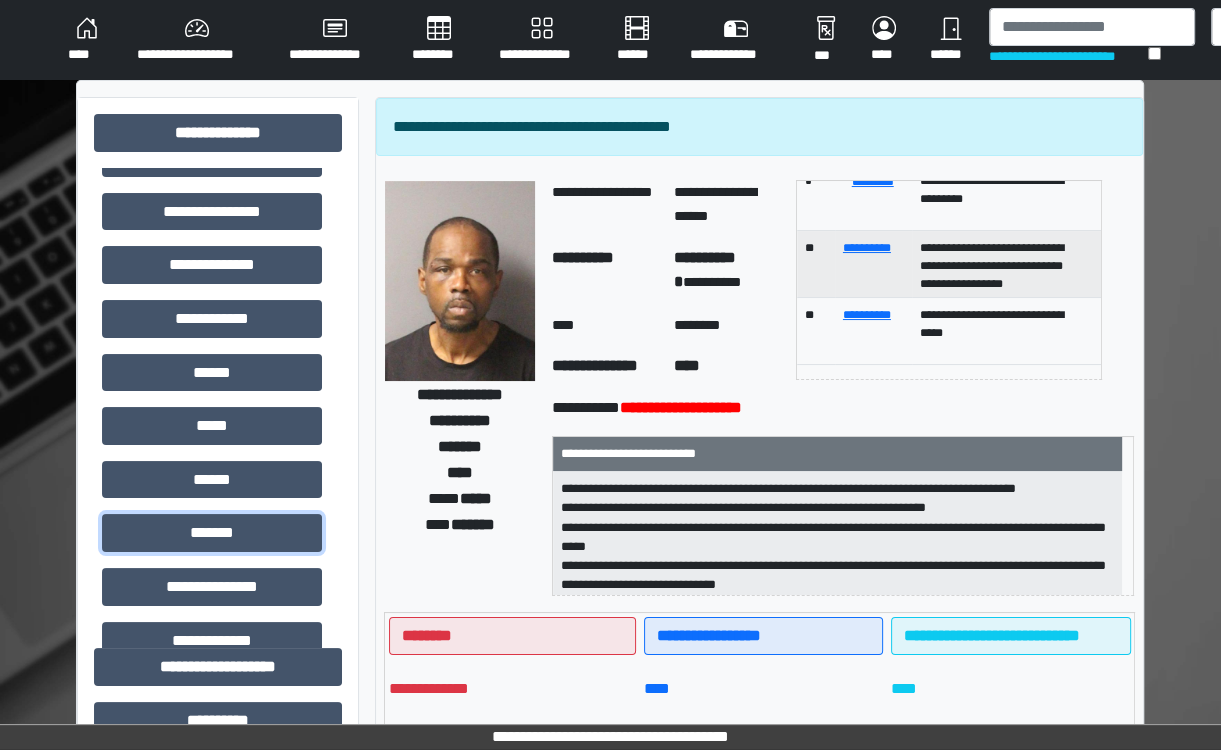 scroll, scrollTop: 166, scrollLeft: 0, axis: vertical 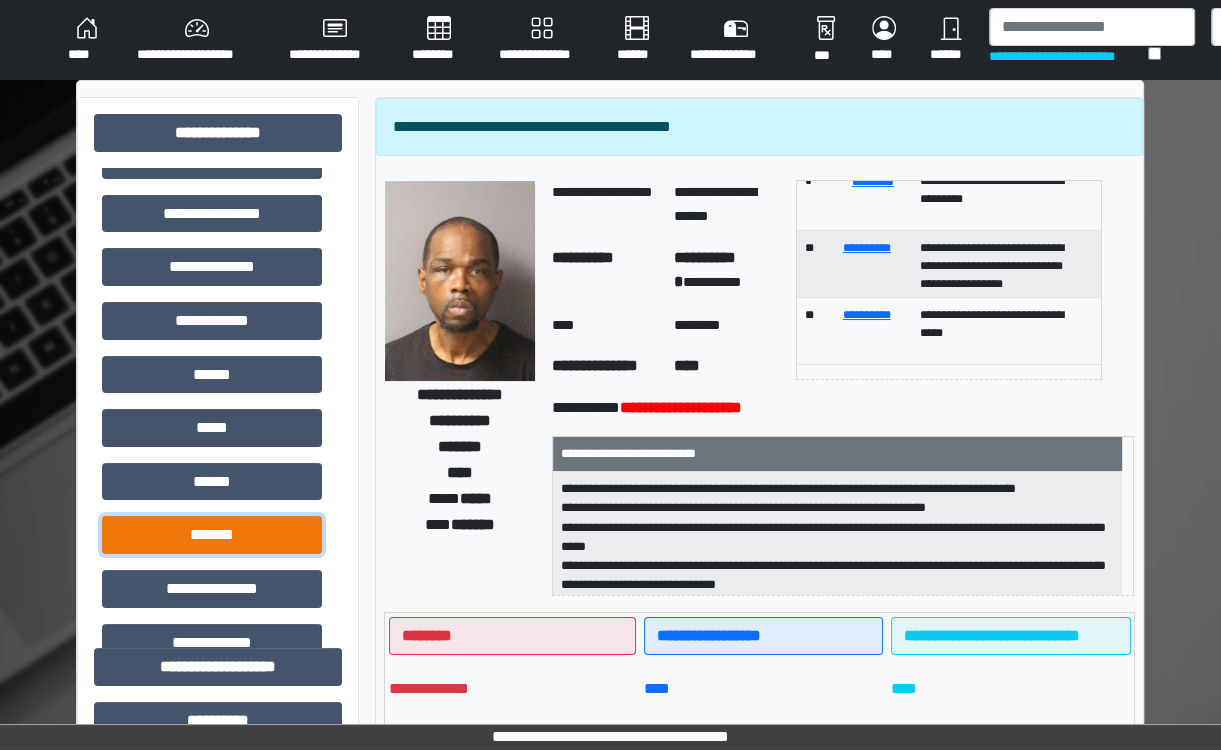 click on "*******" at bounding box center (212, 535) 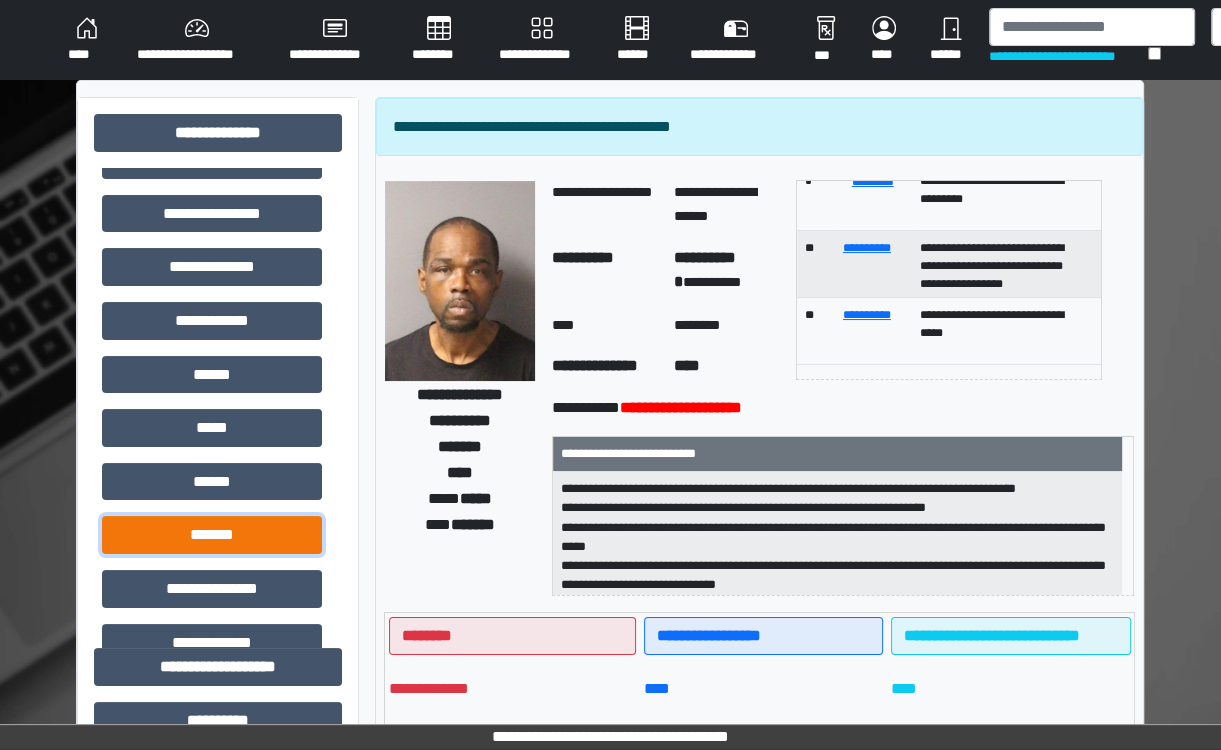 click on "*******" at bounding box center [212, 535] 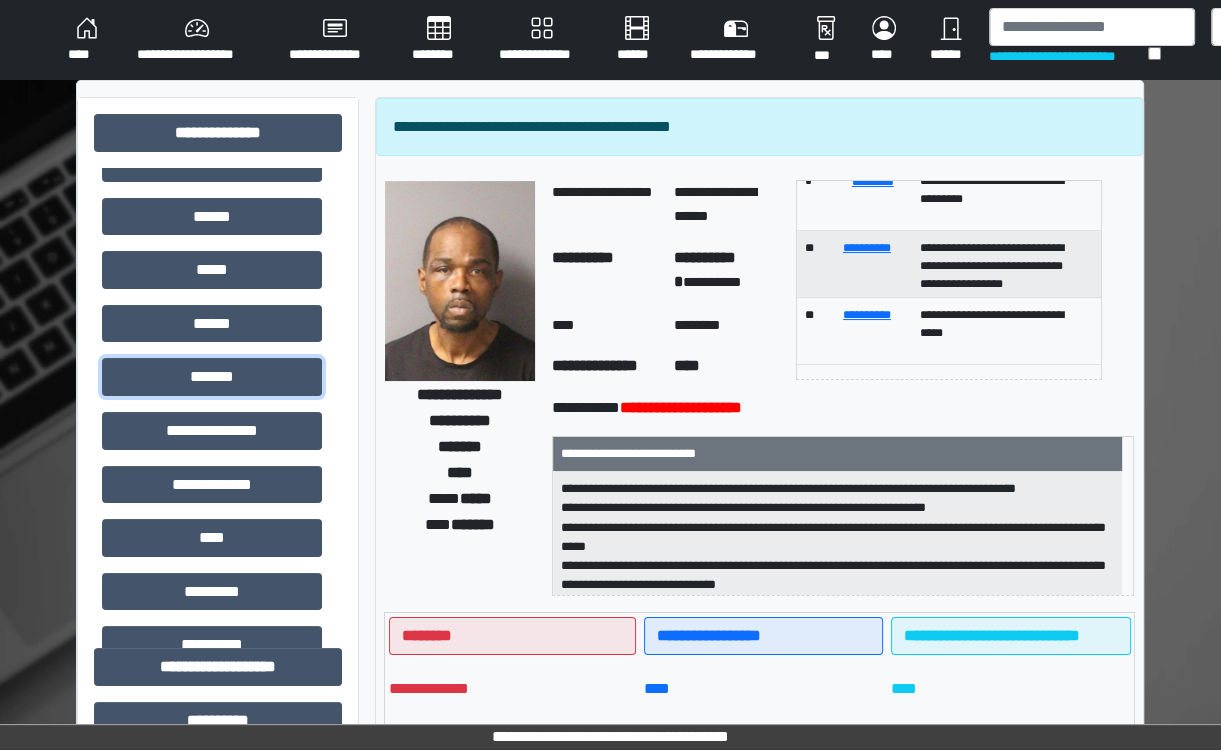 scroll, scrollTop: 326, scrollLeft: 0, axis: vertical 